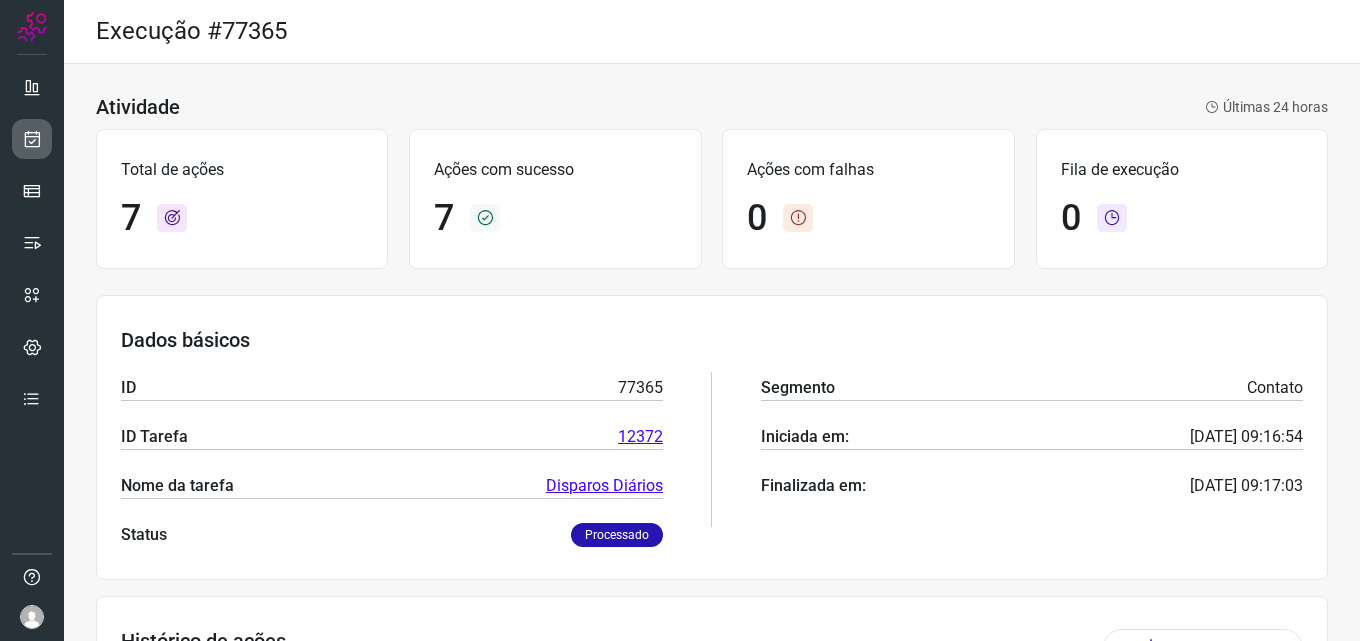 scroll, scrollTop: 0, scrollLeft: 0, axis: both 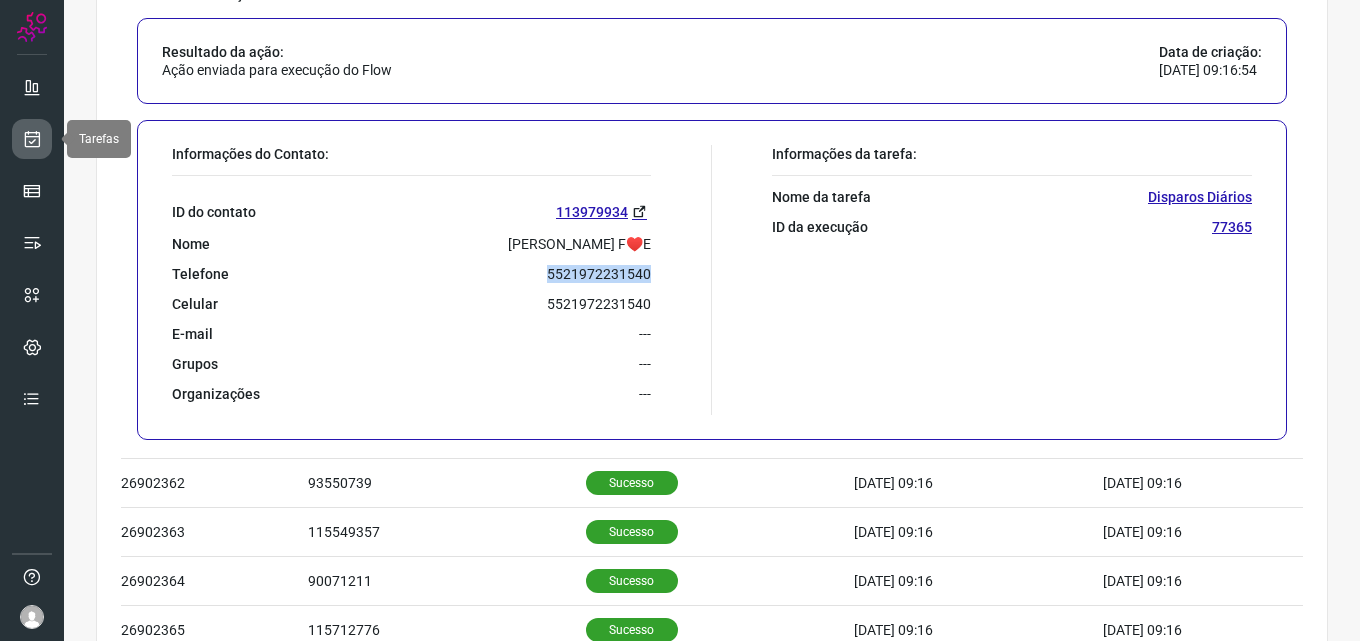click at bounding box center [32, 139] 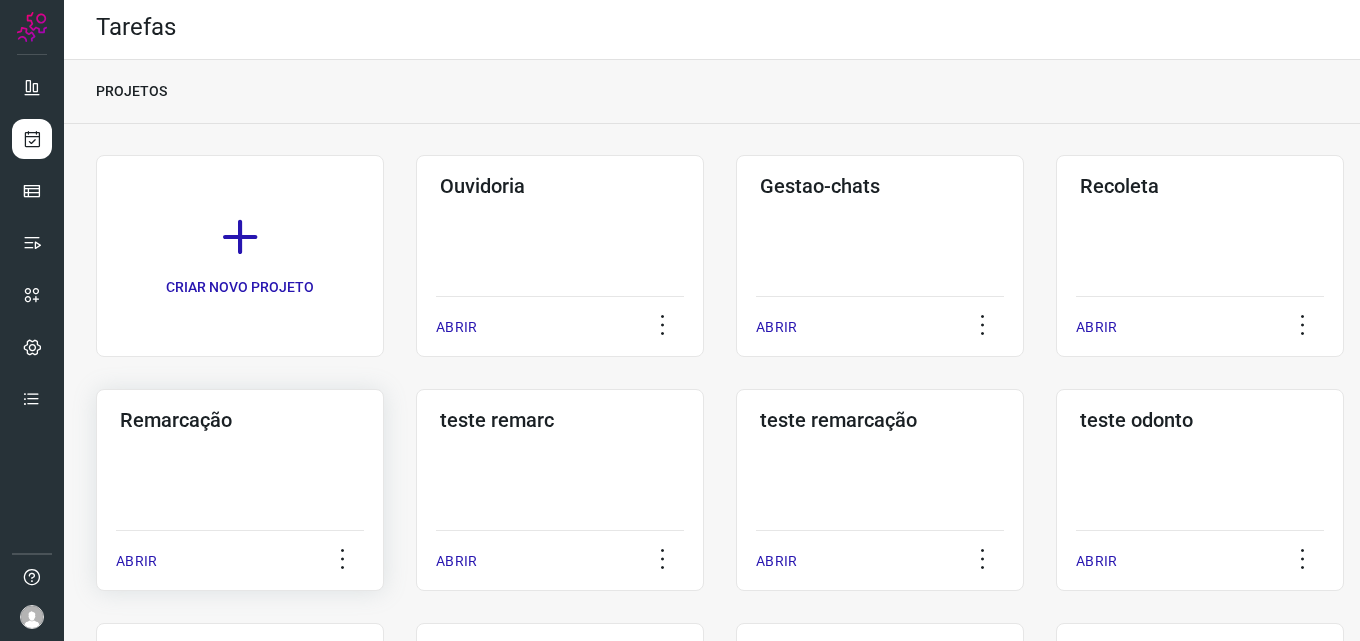 click on "Remarcação  ABRIR" 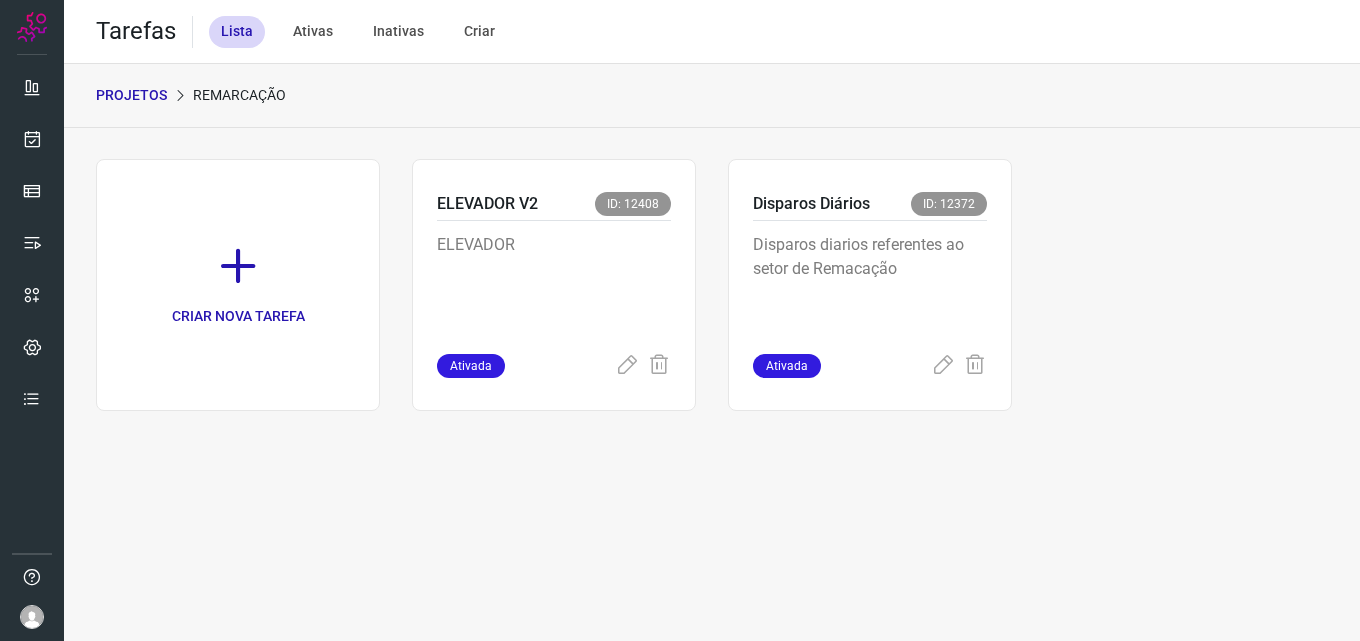 scroll, scrollTop: 0, scrollLeft: 0, axis: both 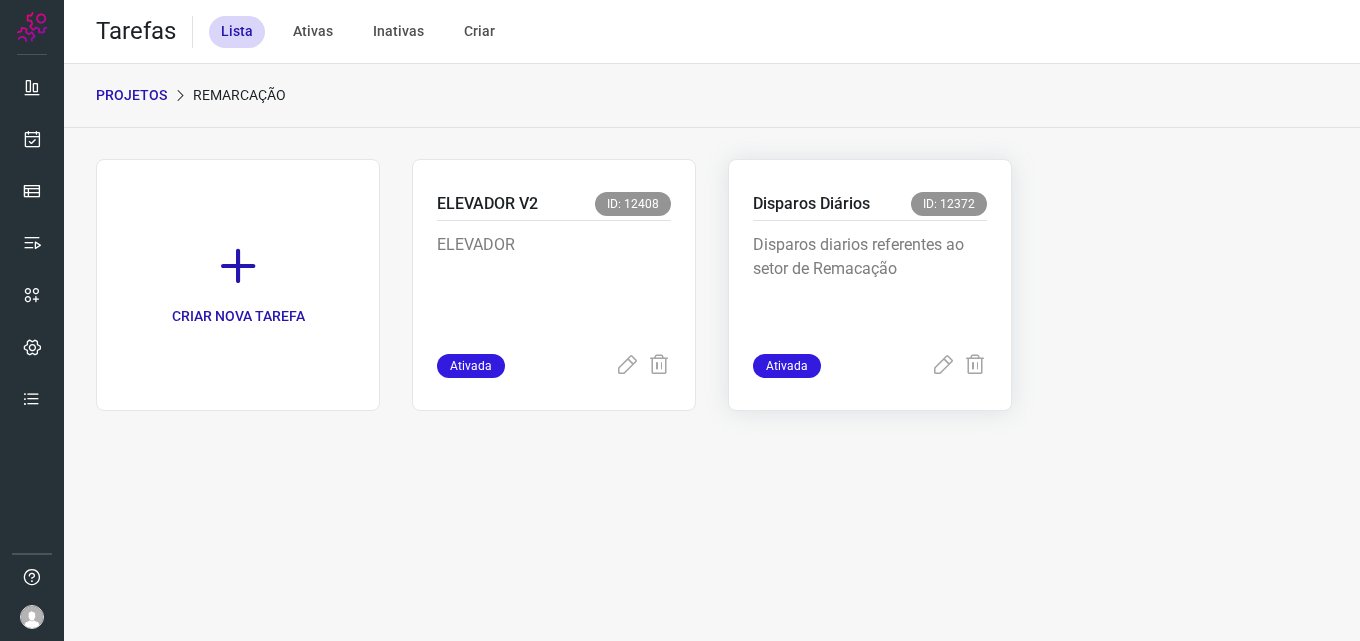 click on "Disparos diarios referentes ao setor de Remacação" at bounding box center [870, 287] 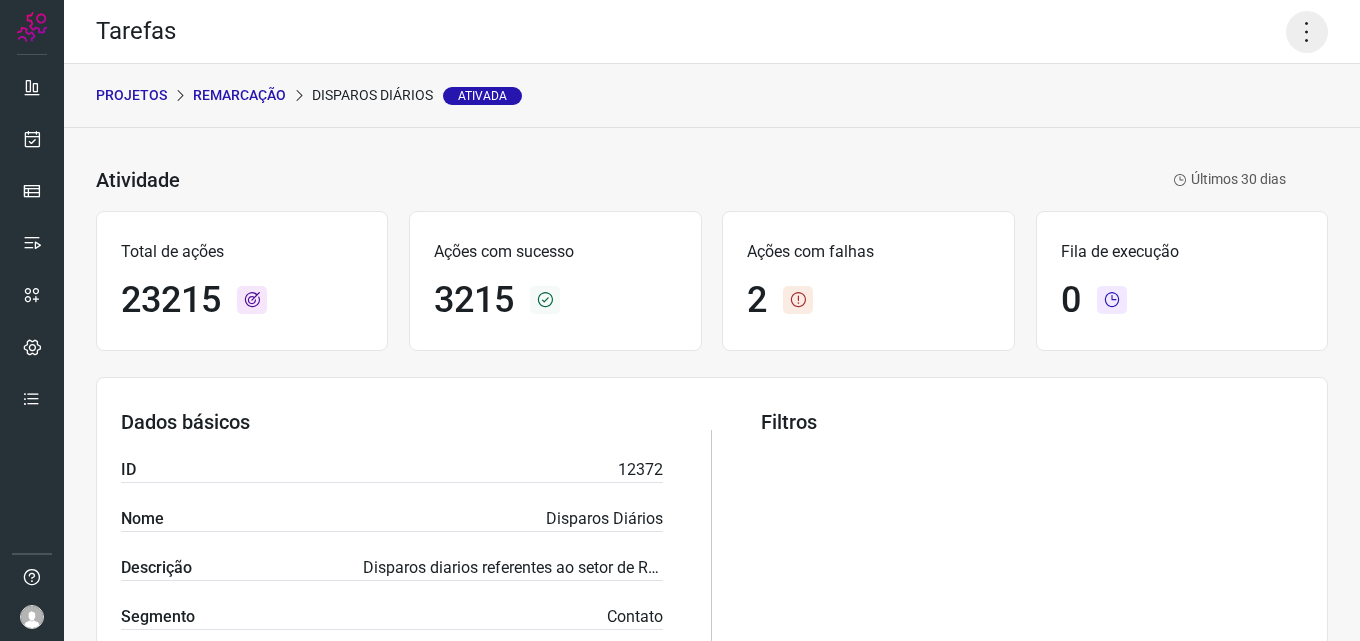 click 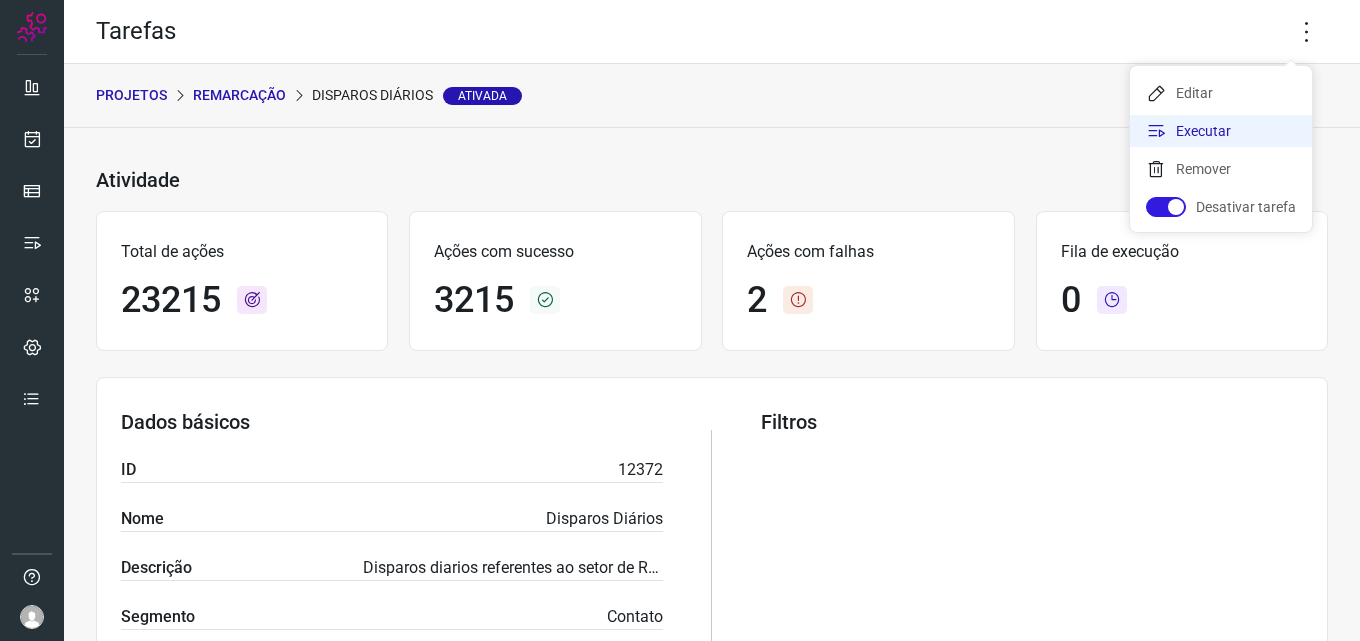 click on "Executar" 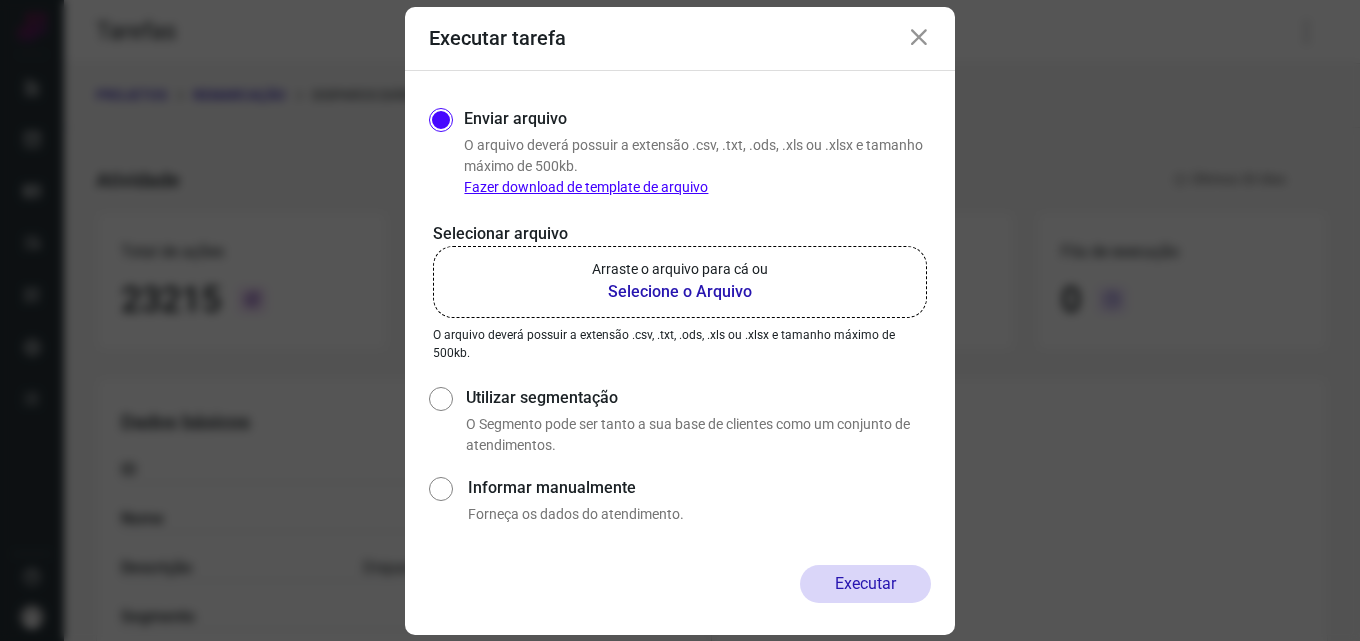 click on "Selecione o Arquivo" at bounding box center [680, 292] 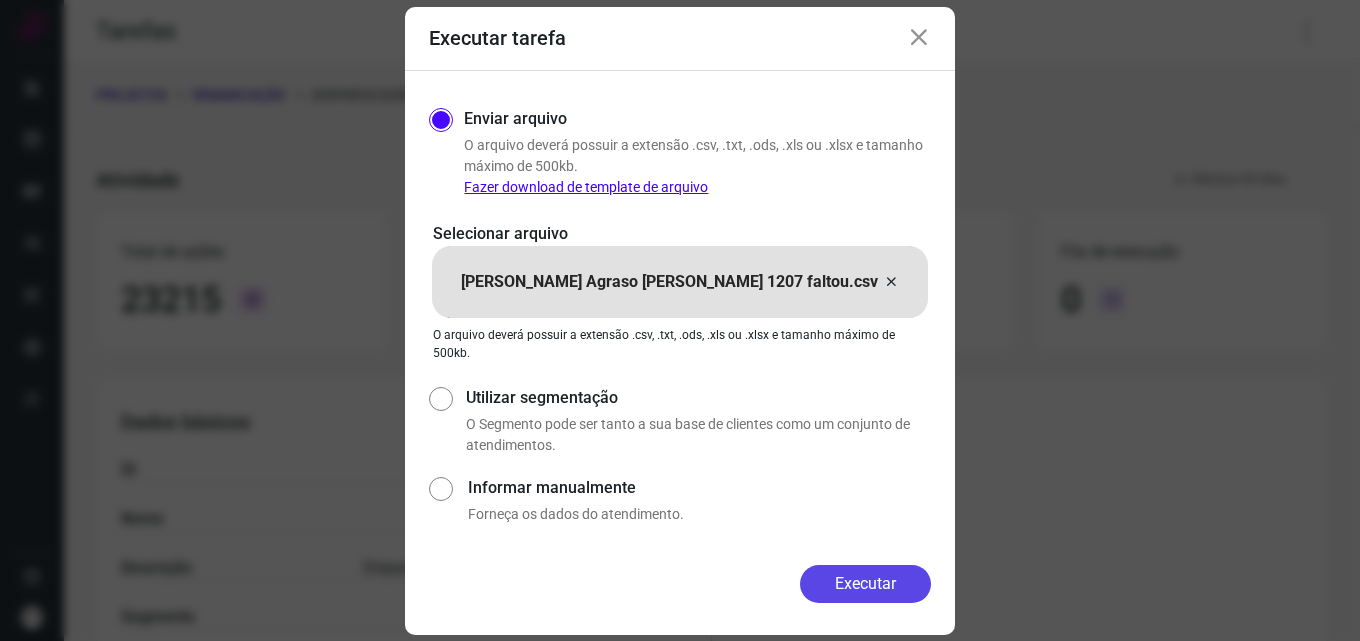 click on "Executar" at bounding box center [865, 584] 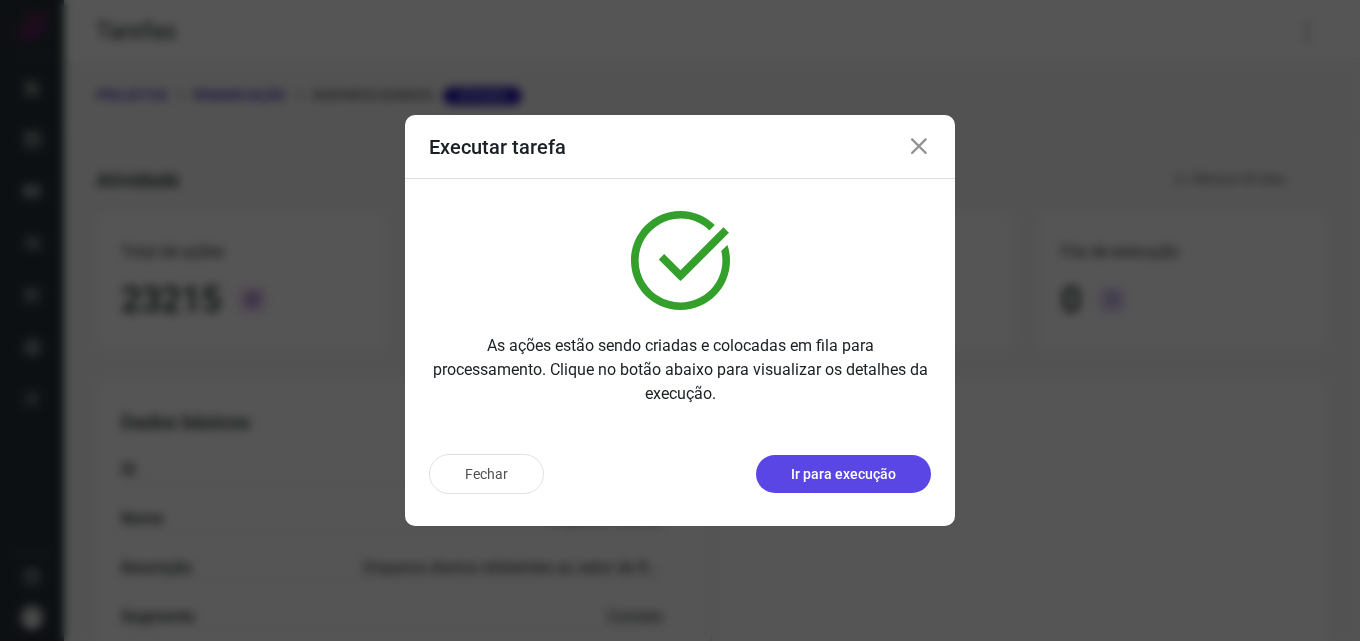 click on "Ir para execução" at bounding box center [843, 474] 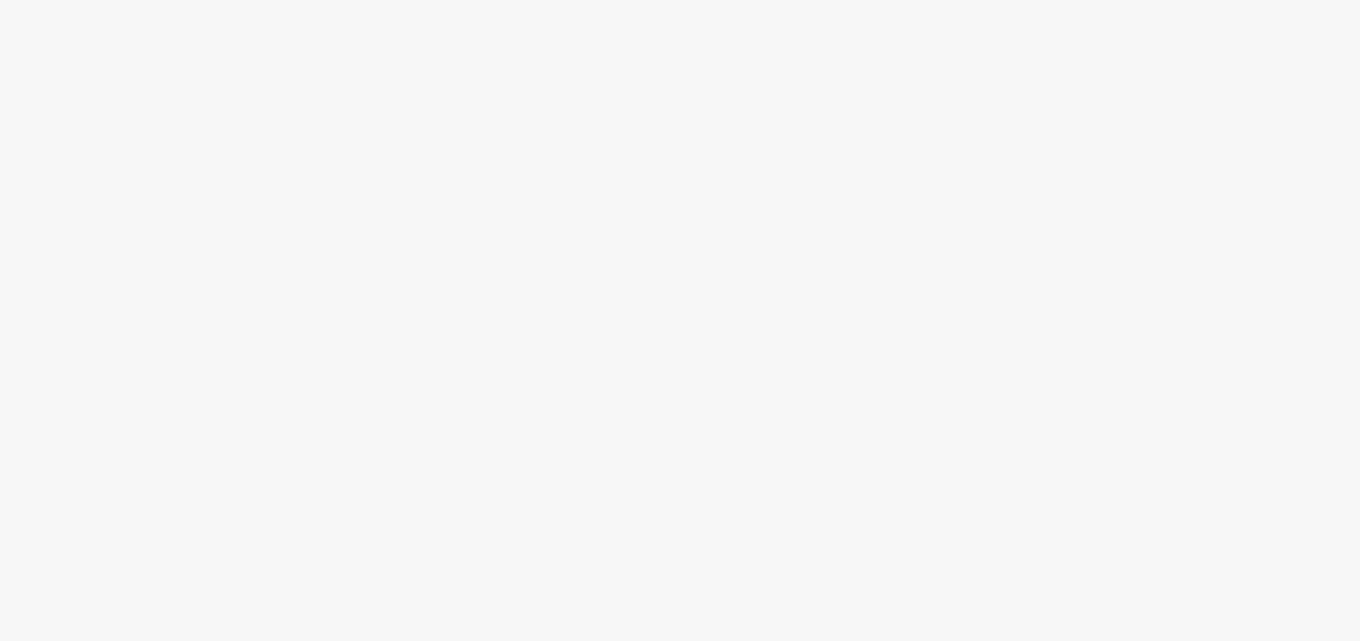 scroll, scrollTop: 0, scrollLeft: 0, axis: both 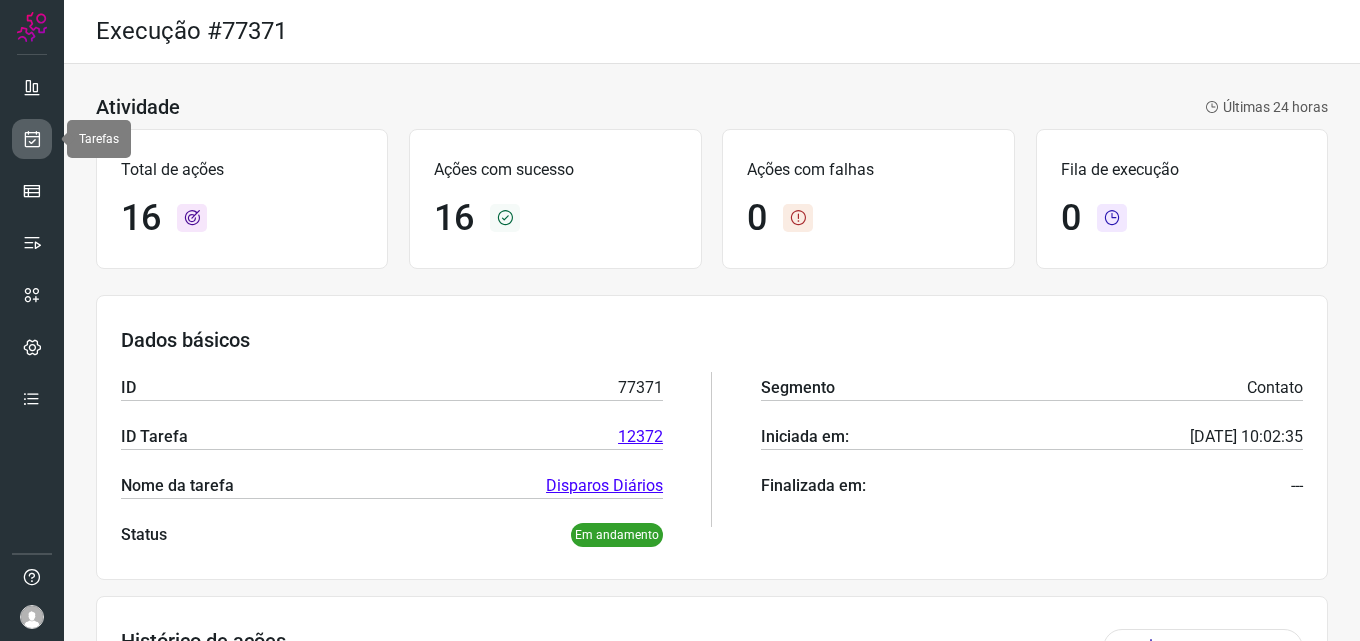 click at bounding box center (32, 139) 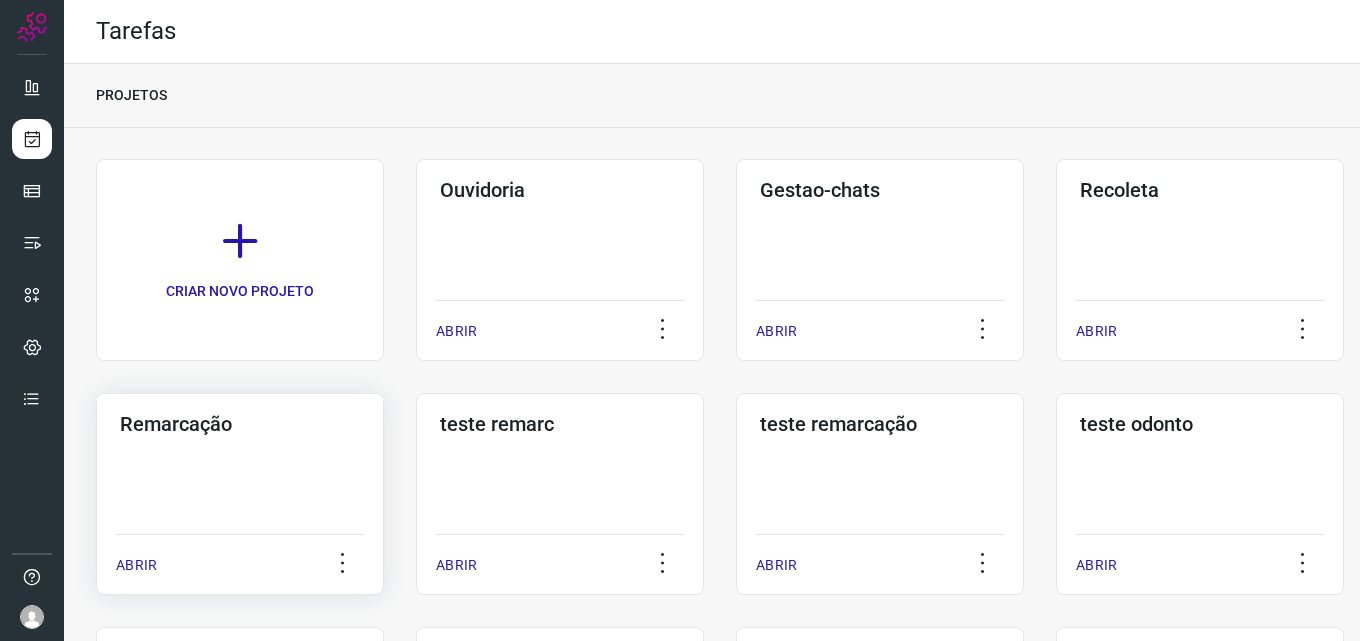 click on "Remarcação  ABRIR" 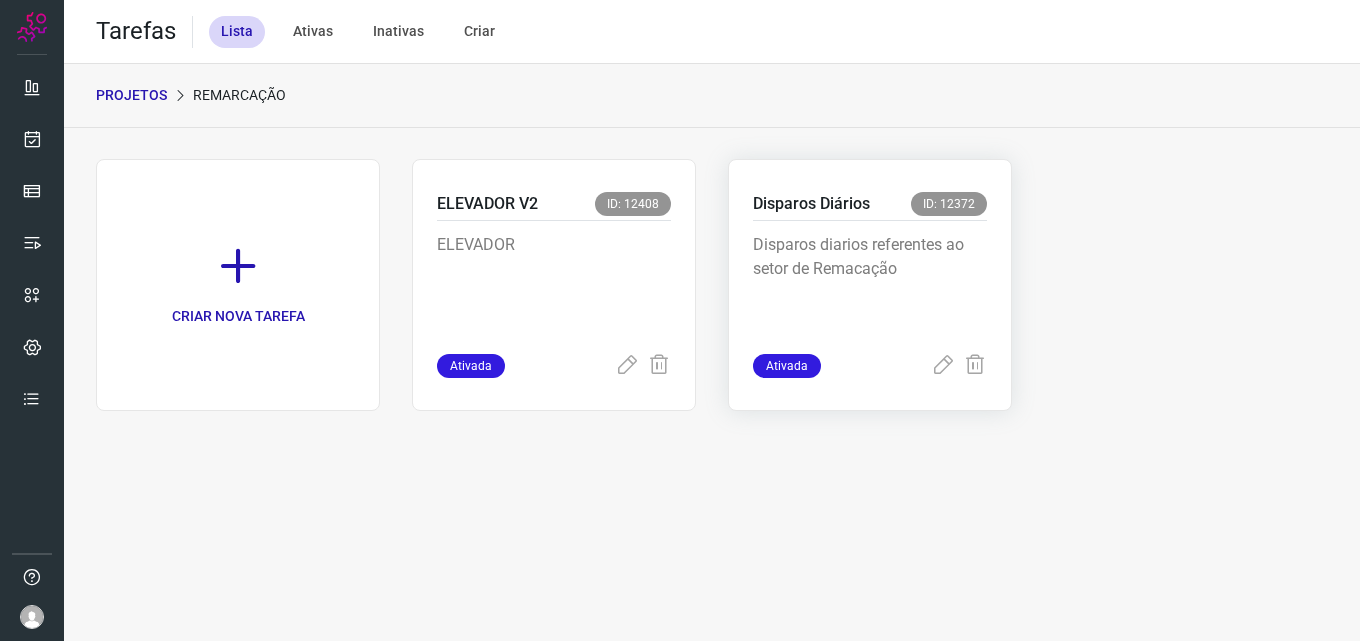 click on "Disparos diarios referentes ao setor de Remacação" at bounding box center (870, 283) 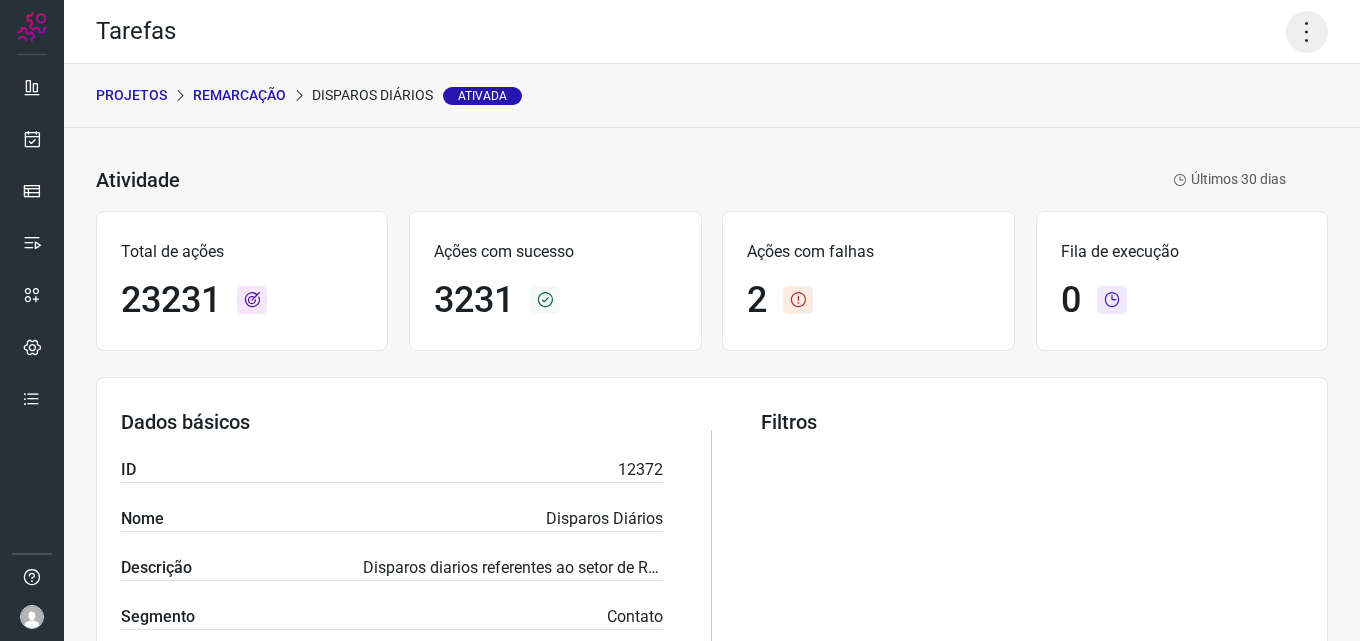 click 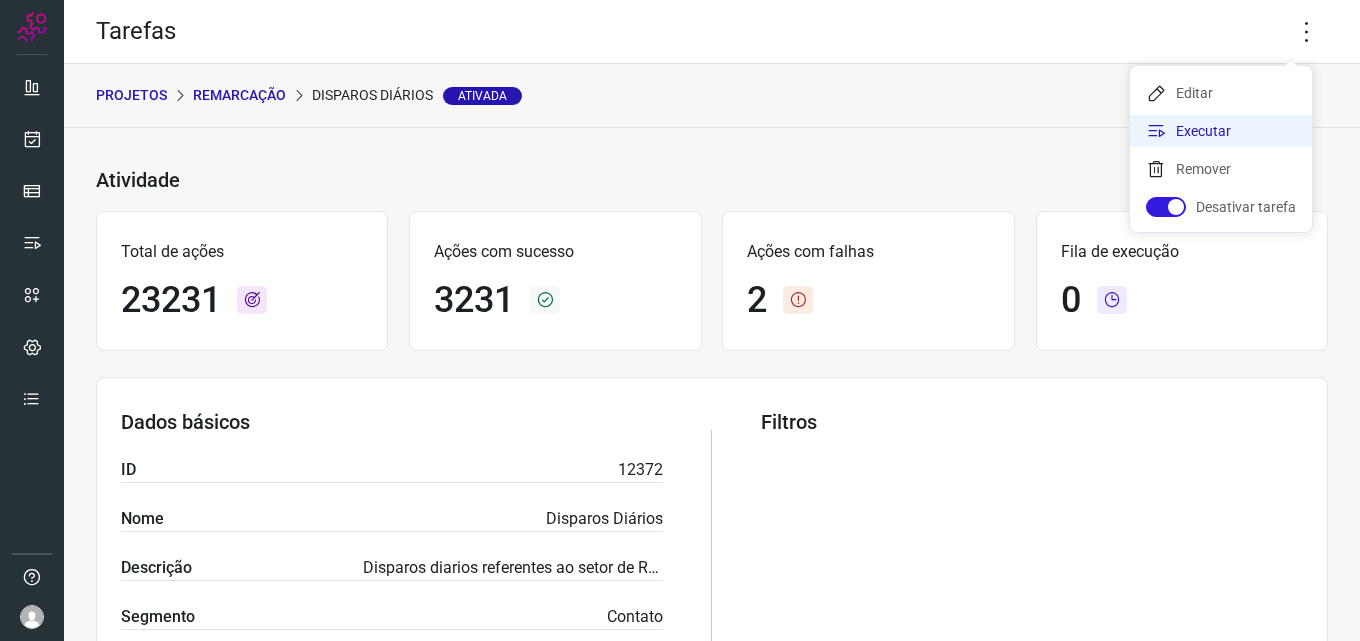 click on "Executar" 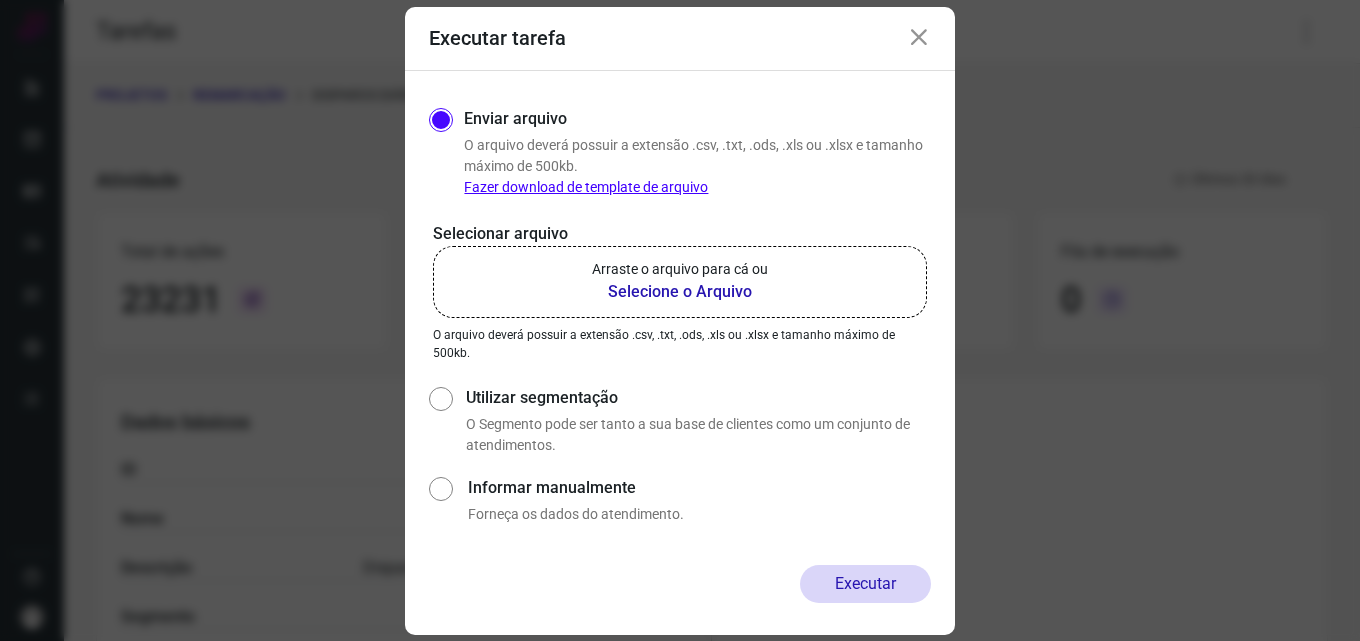 click on "Selecione o Arquivo" at bounding box center [680, 292] 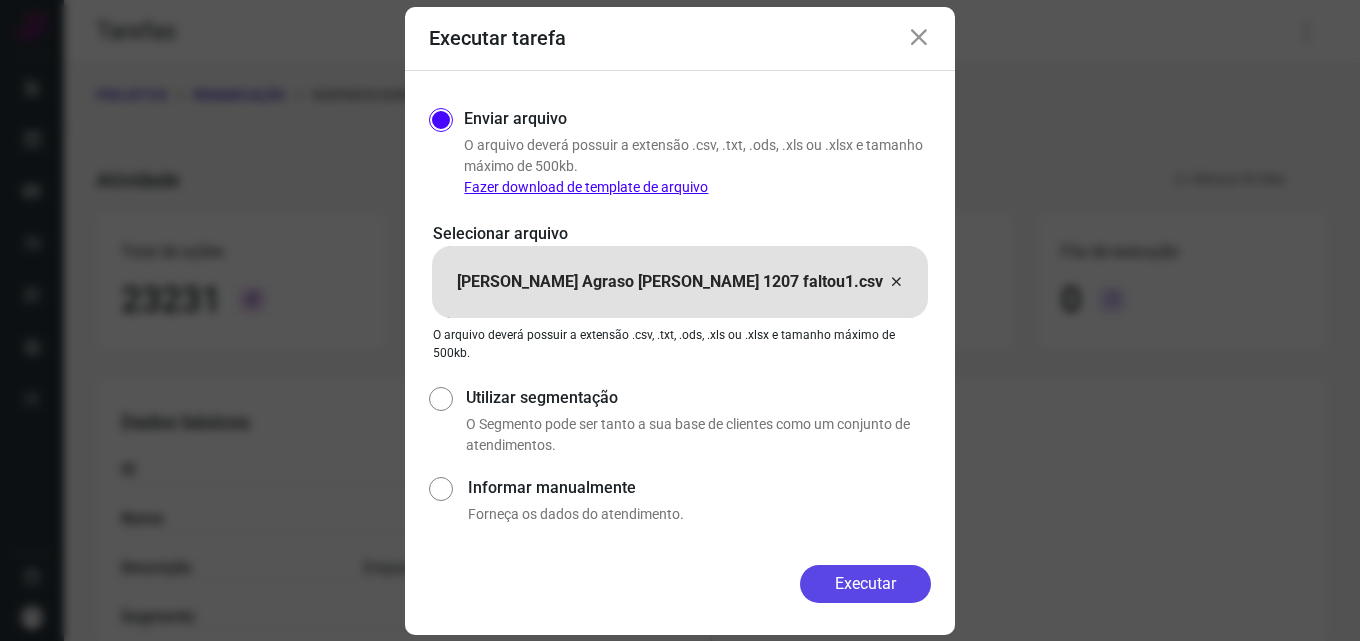 click on "Executar" at bounding box center (865, 584) 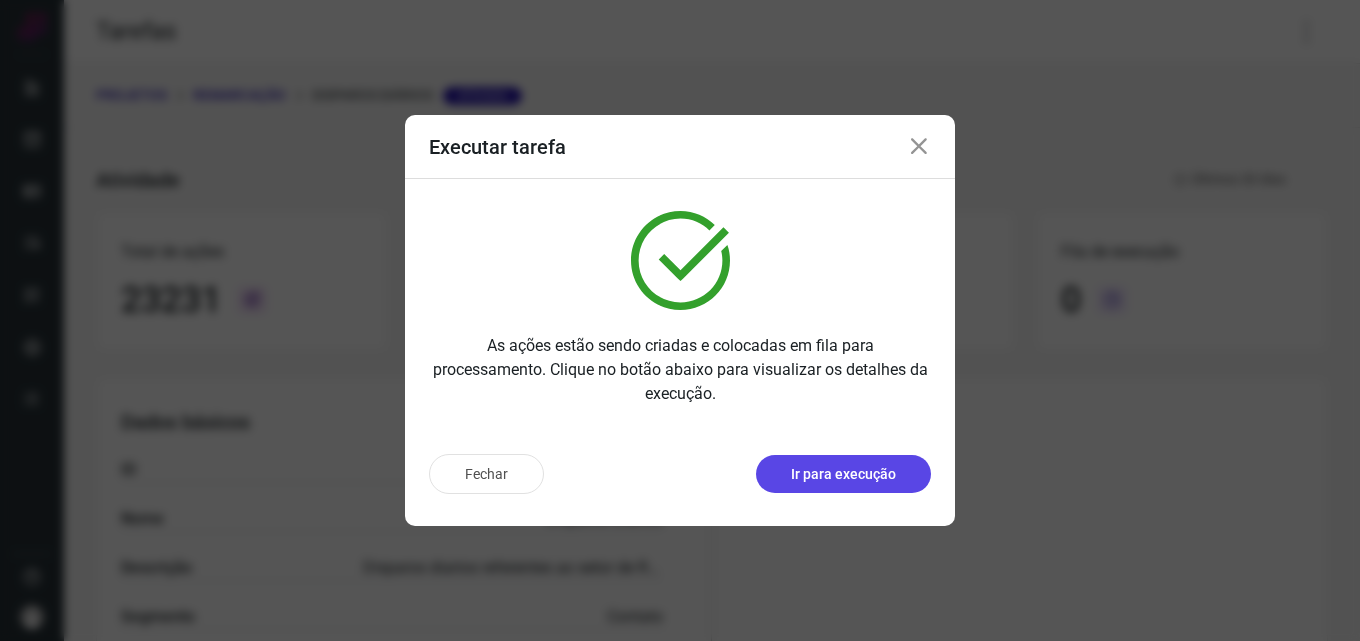 click on "Ir para execução" at bounding box center (843, 474) 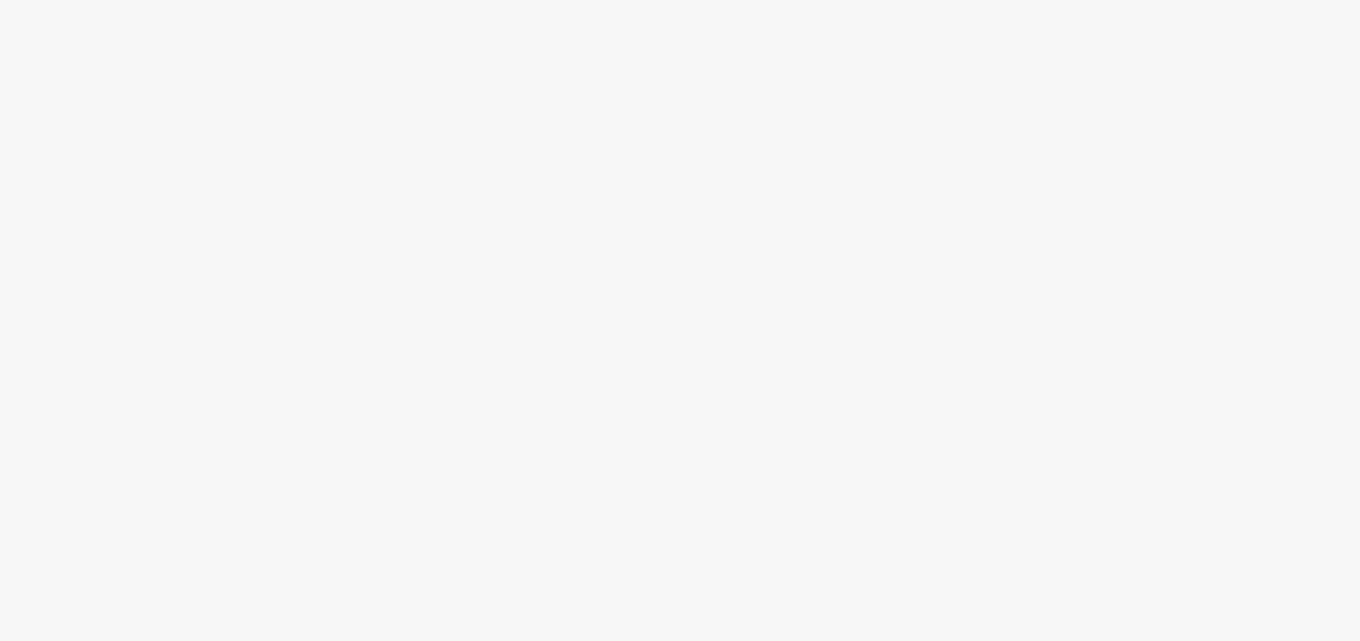scroll, scrollTop: 0, scrollLeft: 0, axis: both 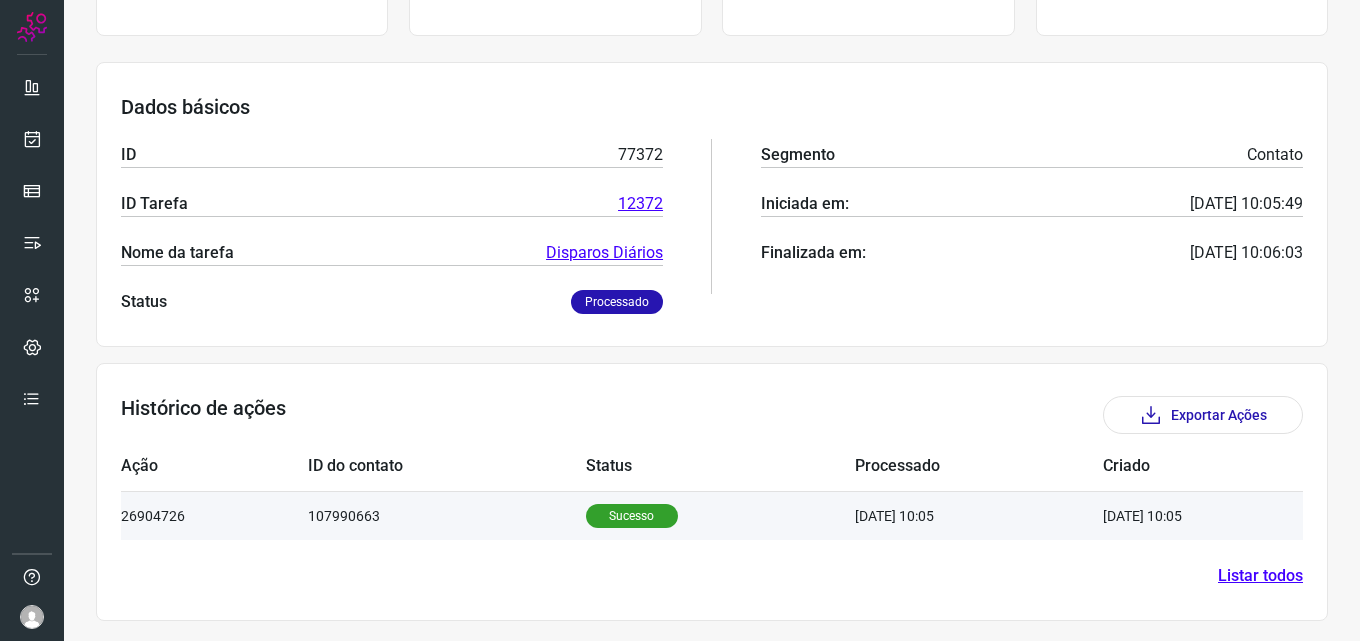 click on "Sucesso" at bounding box center (632, 516) 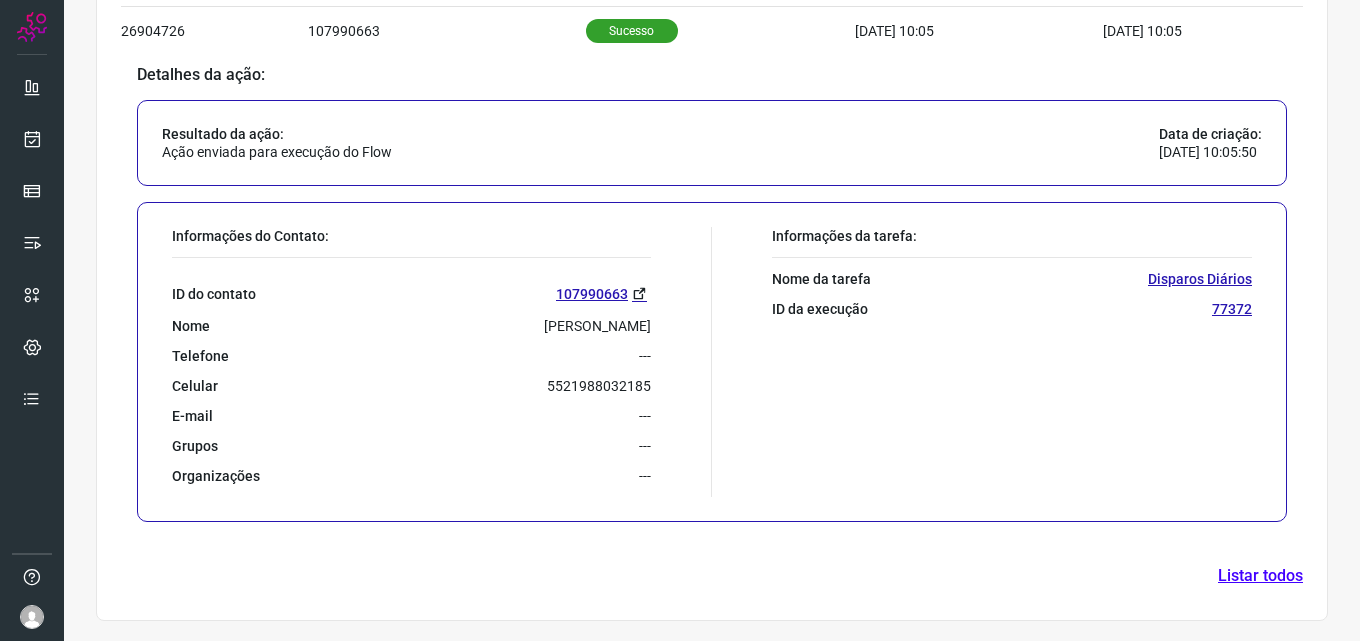scroll, scrollTop: 718, scrollLeft: 0, axis: vertical 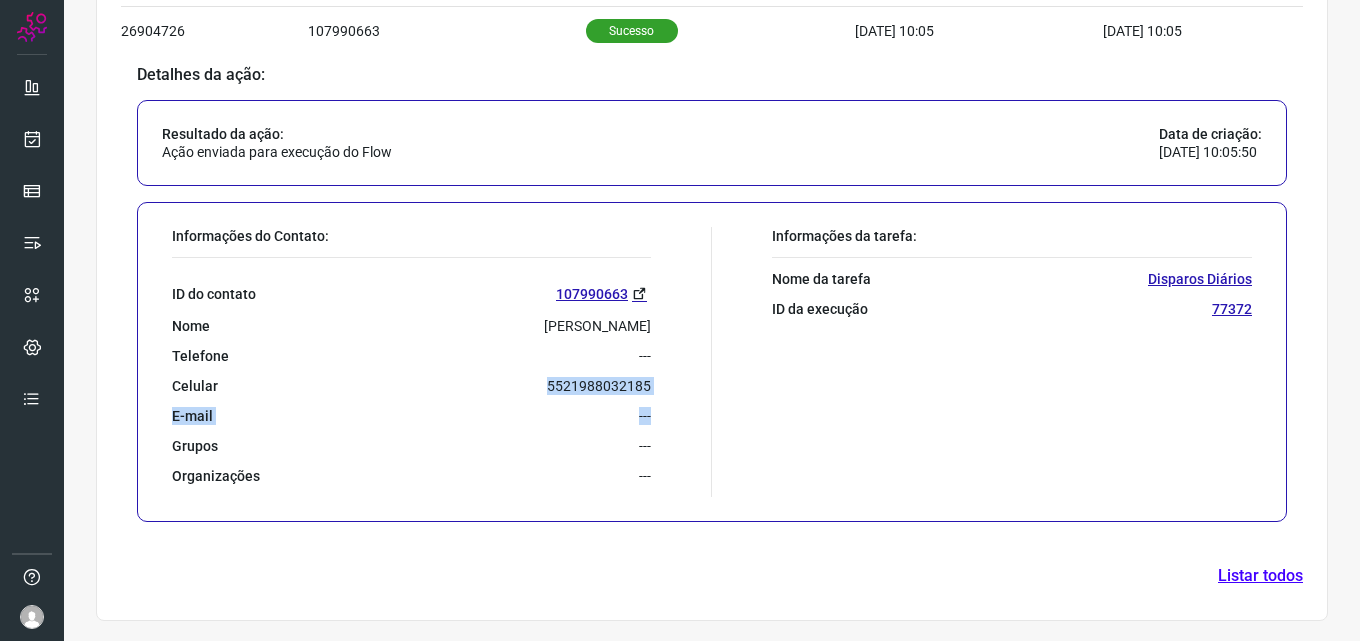 drag, startPoint x: 538, startPoint y: 381, endPoint x: 645, endPoint y: 397, distance: 108.18965 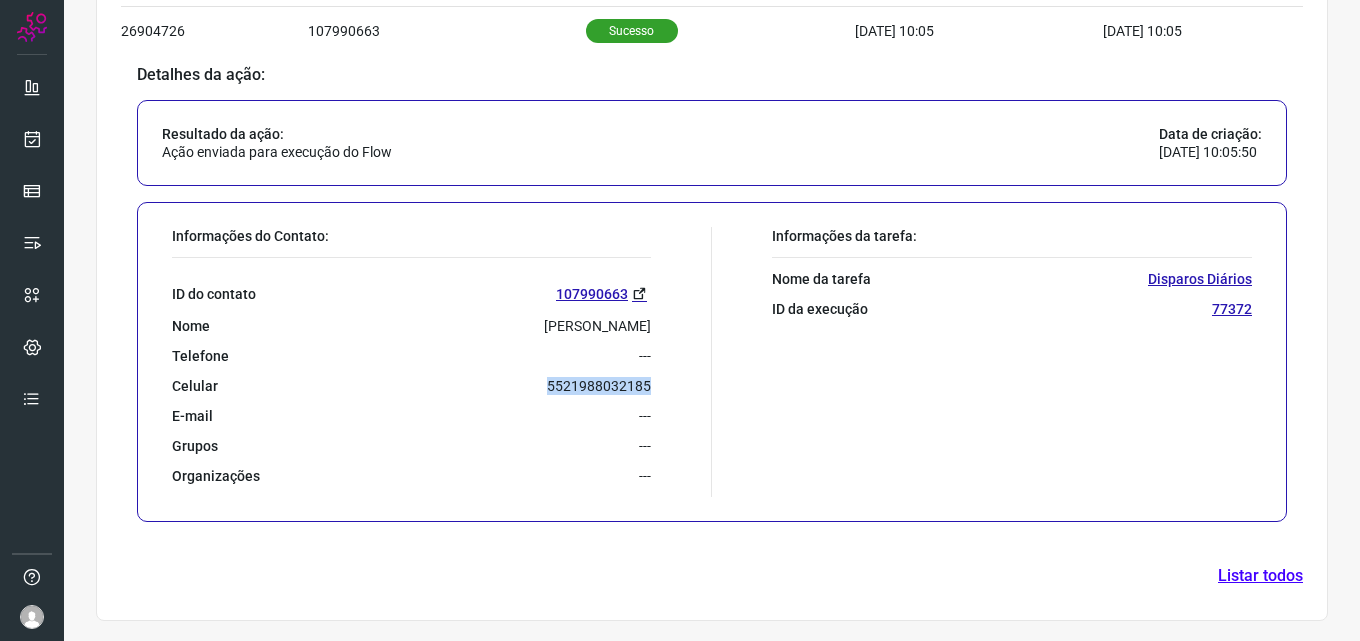 drag, startPoint x: 540, startPoint y: 381, endPoint x: 646, endPoint y: 386, distance: 106.11786 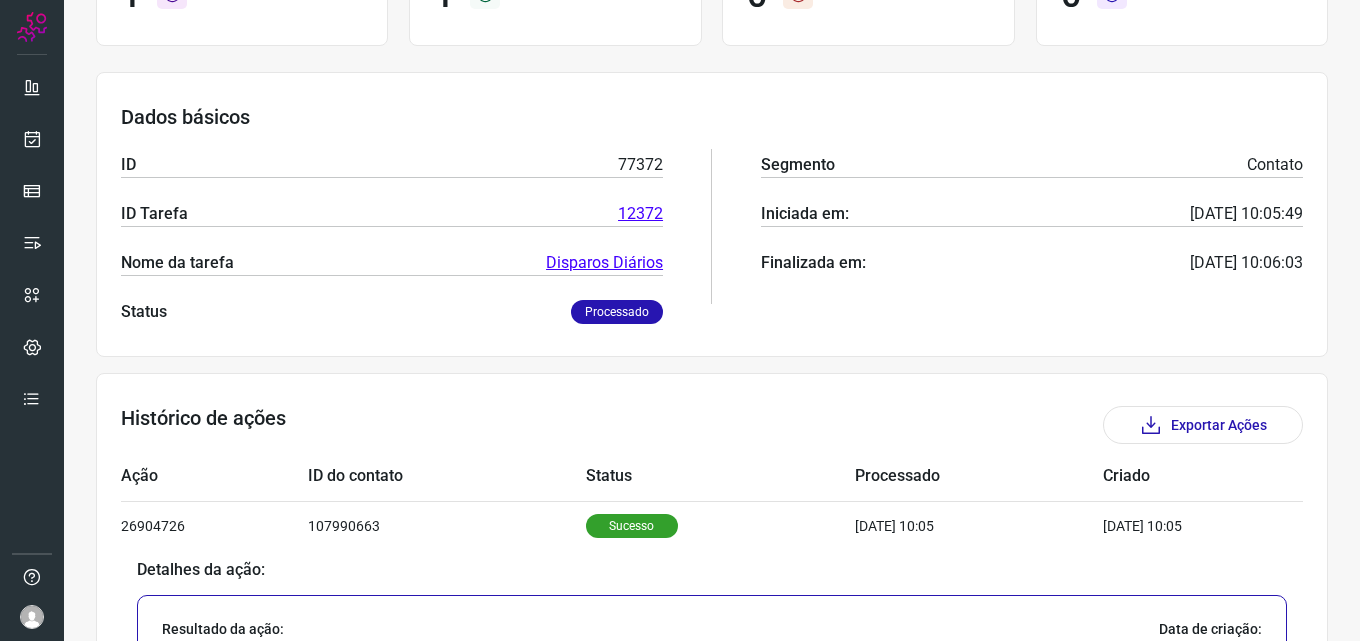 scroll, scrollTop: 218, scrollLeft: 0, axis: vertical 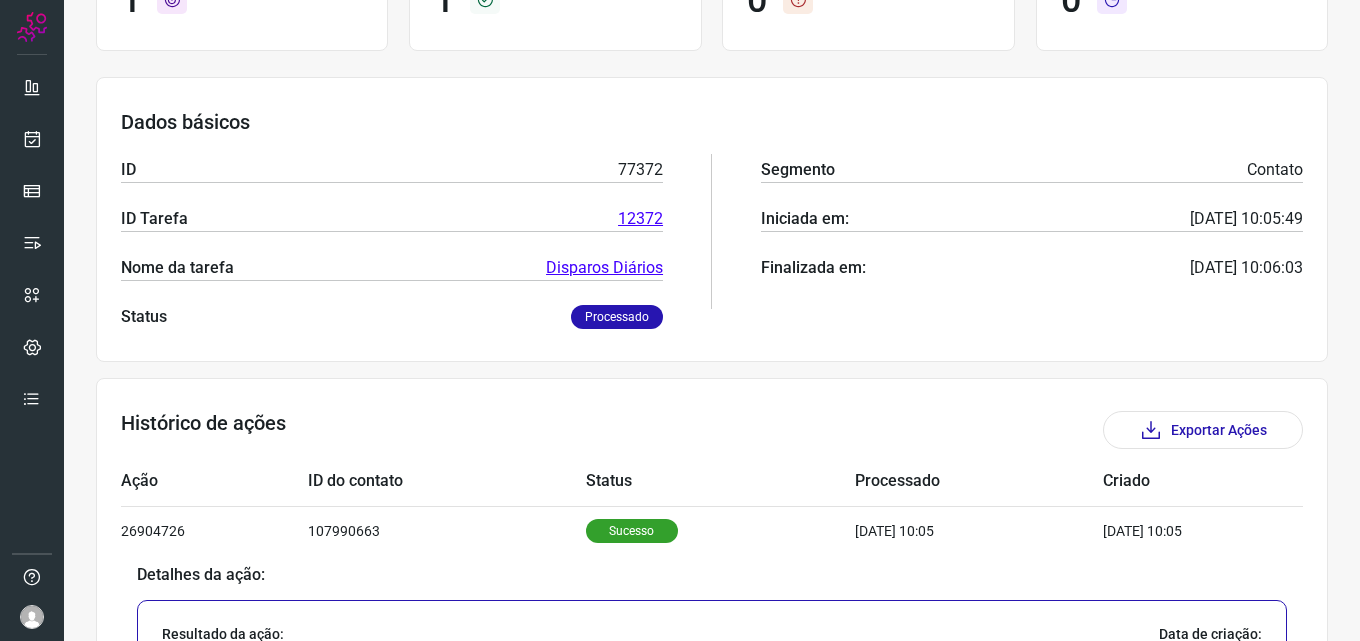 click on "Disparos Diários" at bounding box center [604, 268] 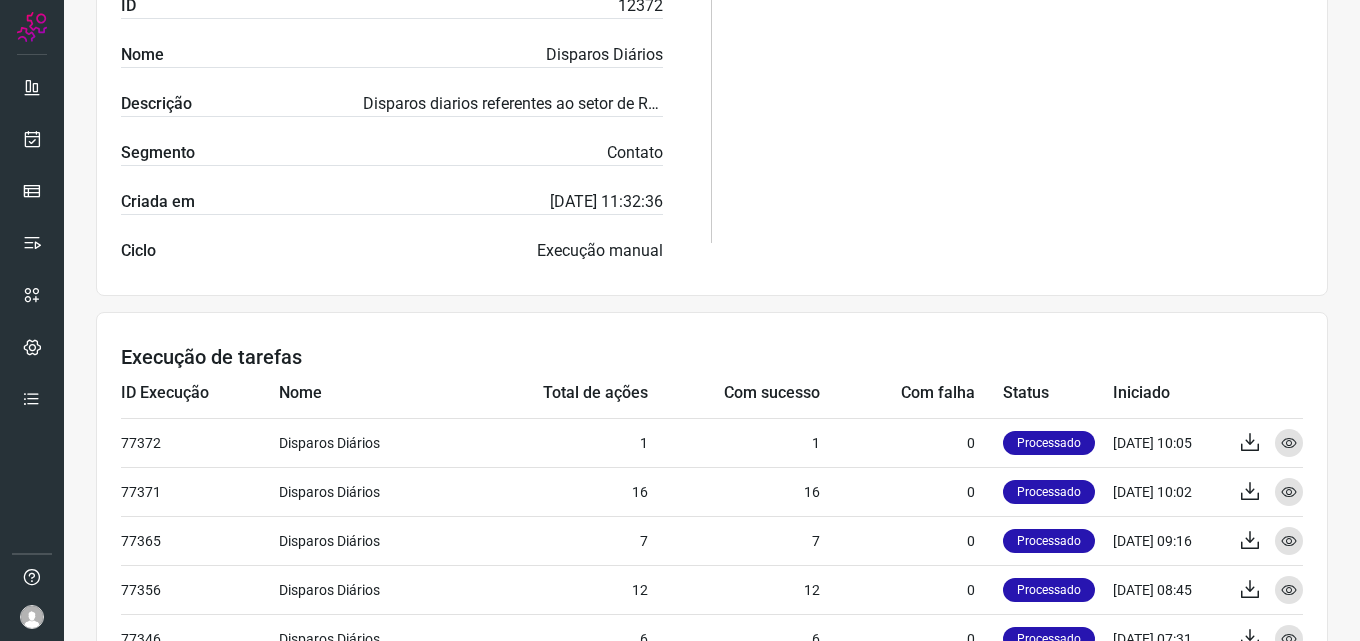scroll, scrollTop: 318, scrollLeft: 0, axis: vertical 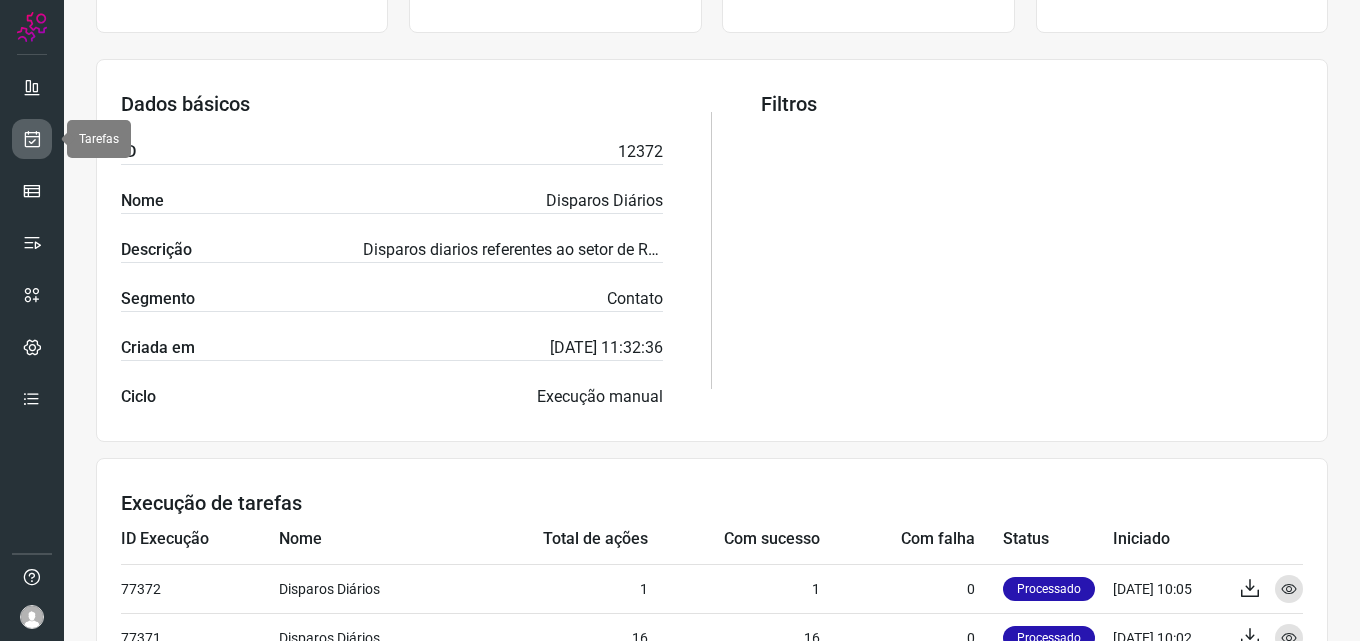 click at bounding box center (32, 139) 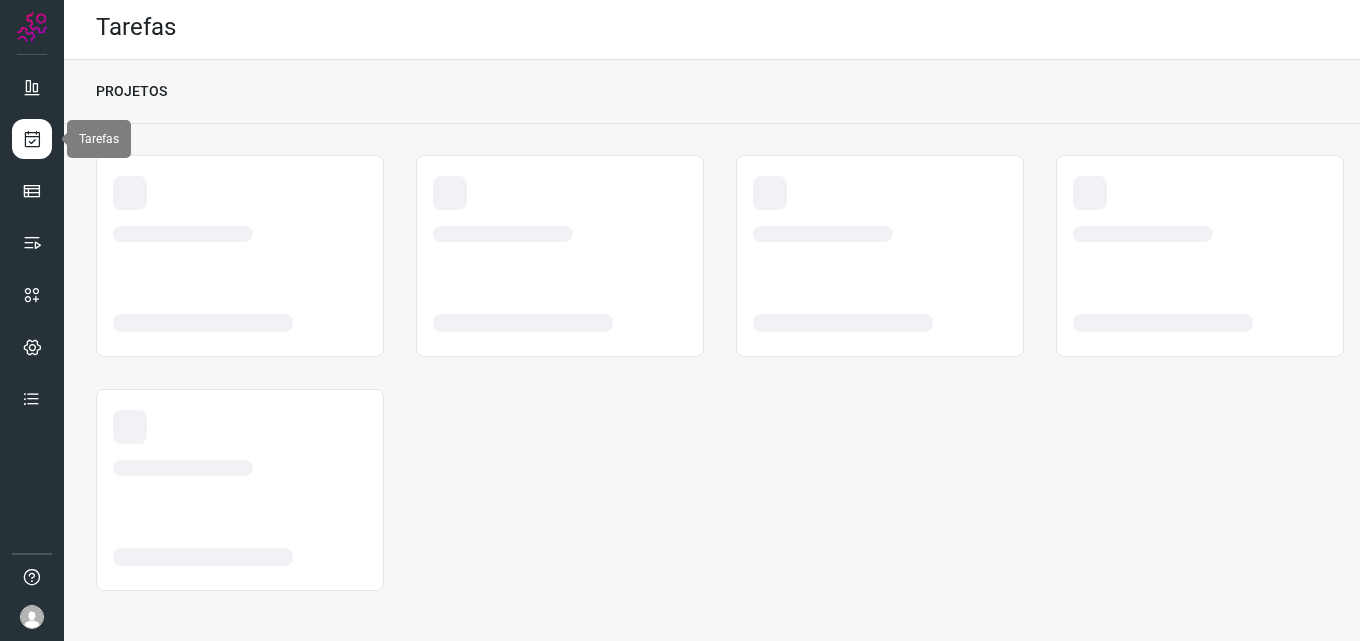 scroll, scrollTop: 4, scrollLeft: 0, axis: vertical 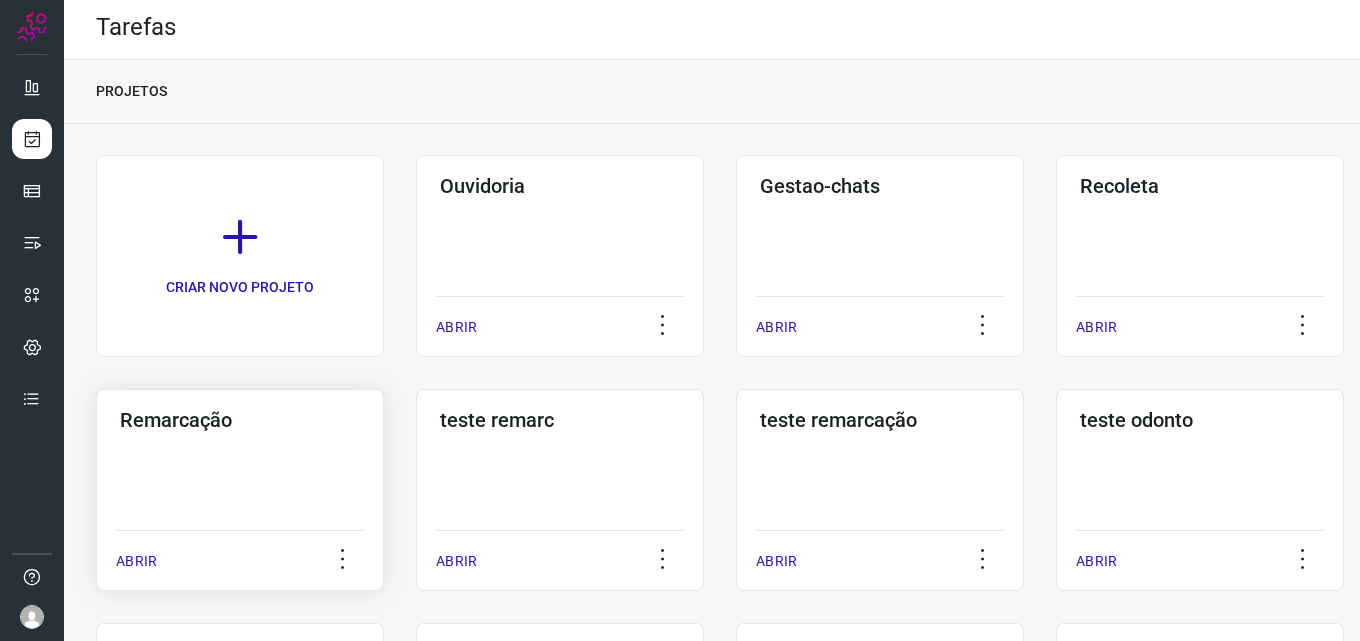 click on "Remarcação  ABRIR" 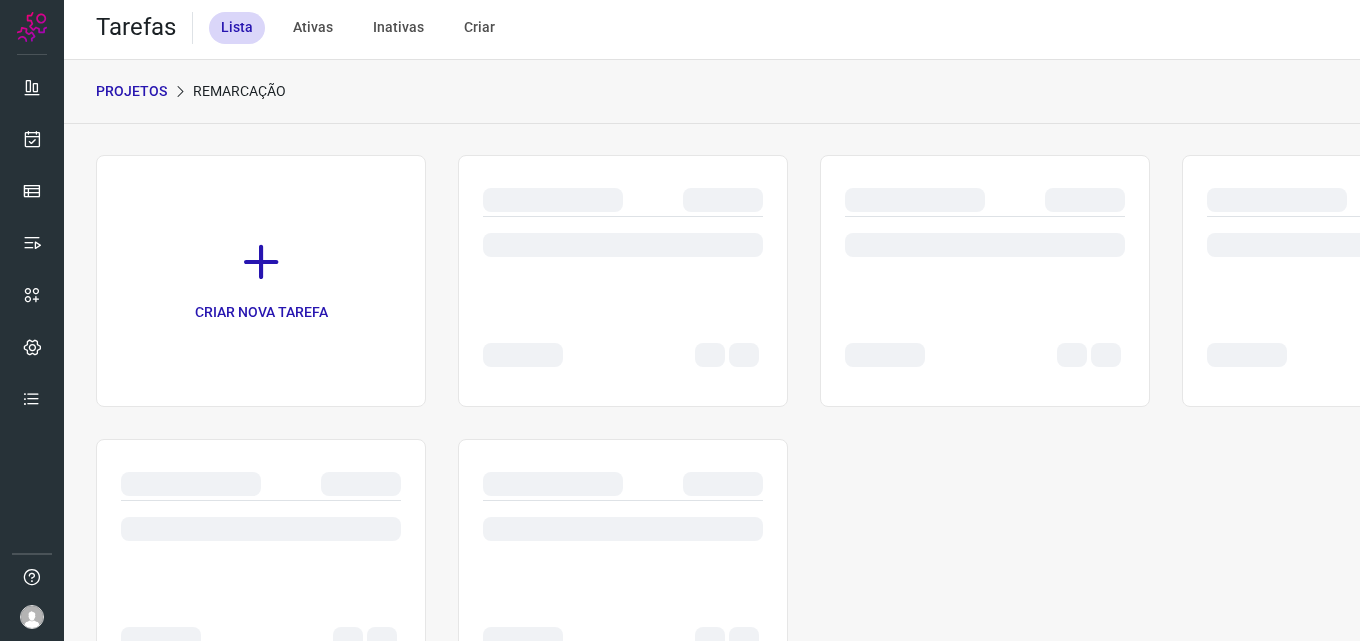 scroll, scrollTop: 0, scrollLeft: 0, axis: both 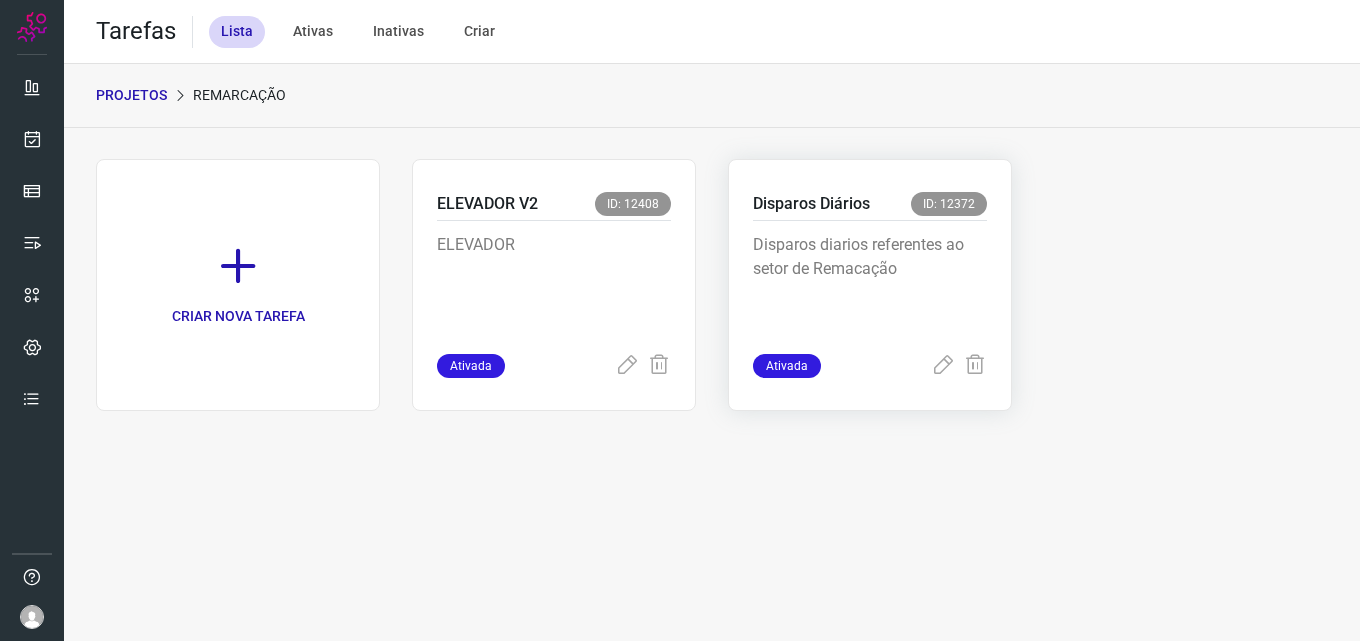 click on "Disparos diarios referentes ao setor de Remacação" at bounding box center (870, 283) 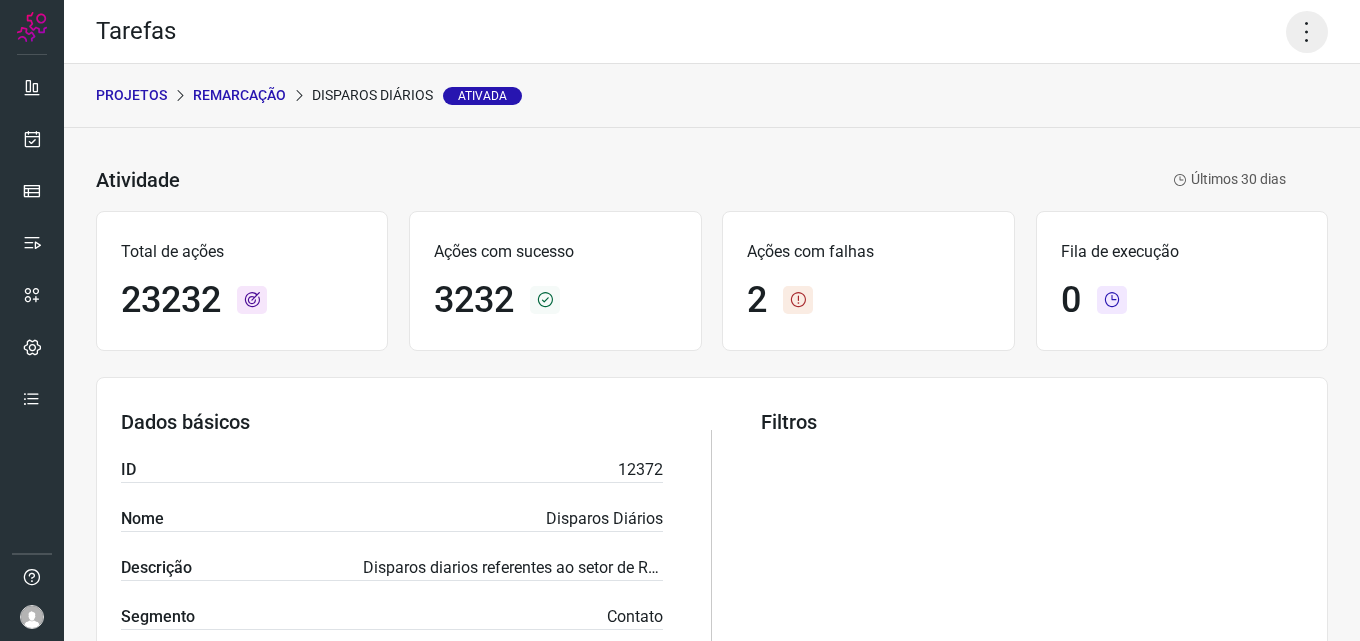 click 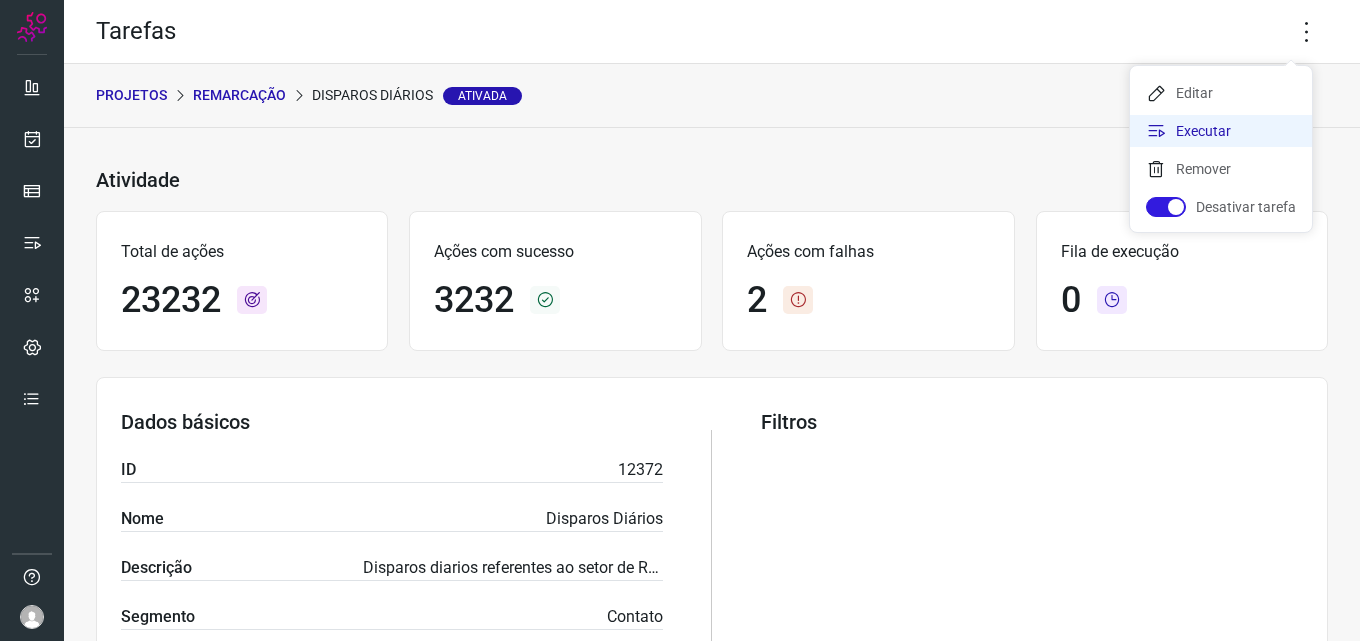 click on "Executar" 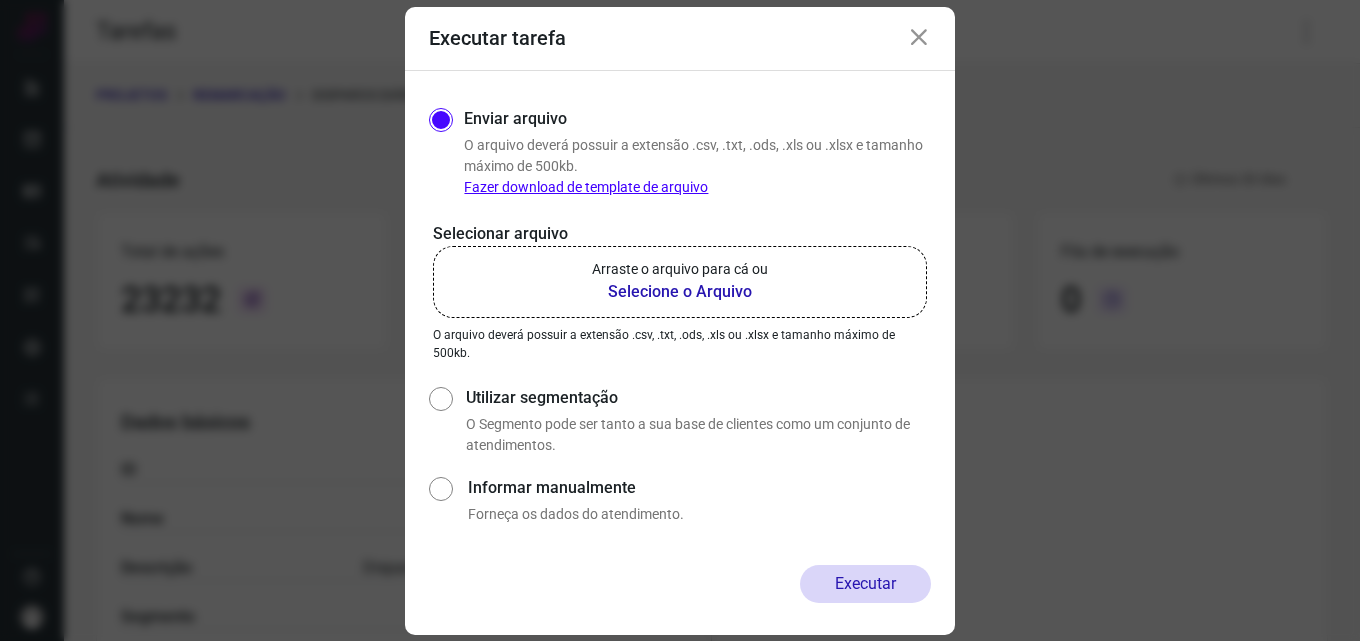click on "Selecione o Arquivo" at bounding box center [680, 292] 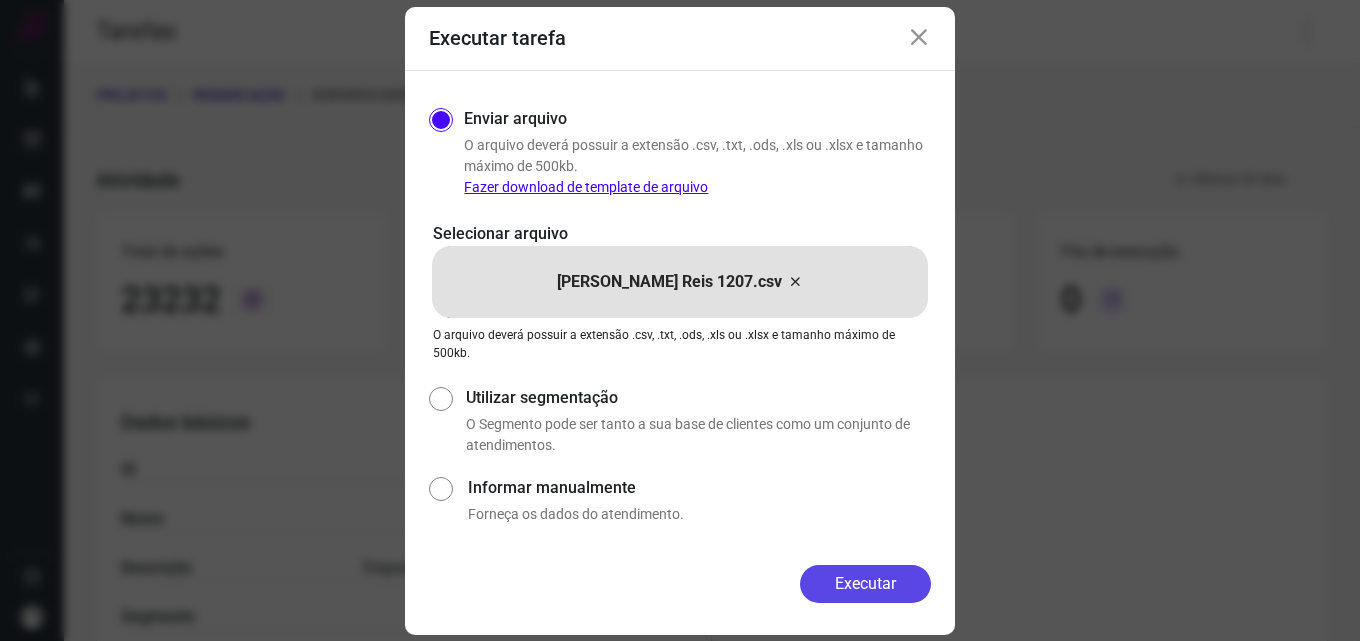 click on "Executar" at bounding box center [865, 584] 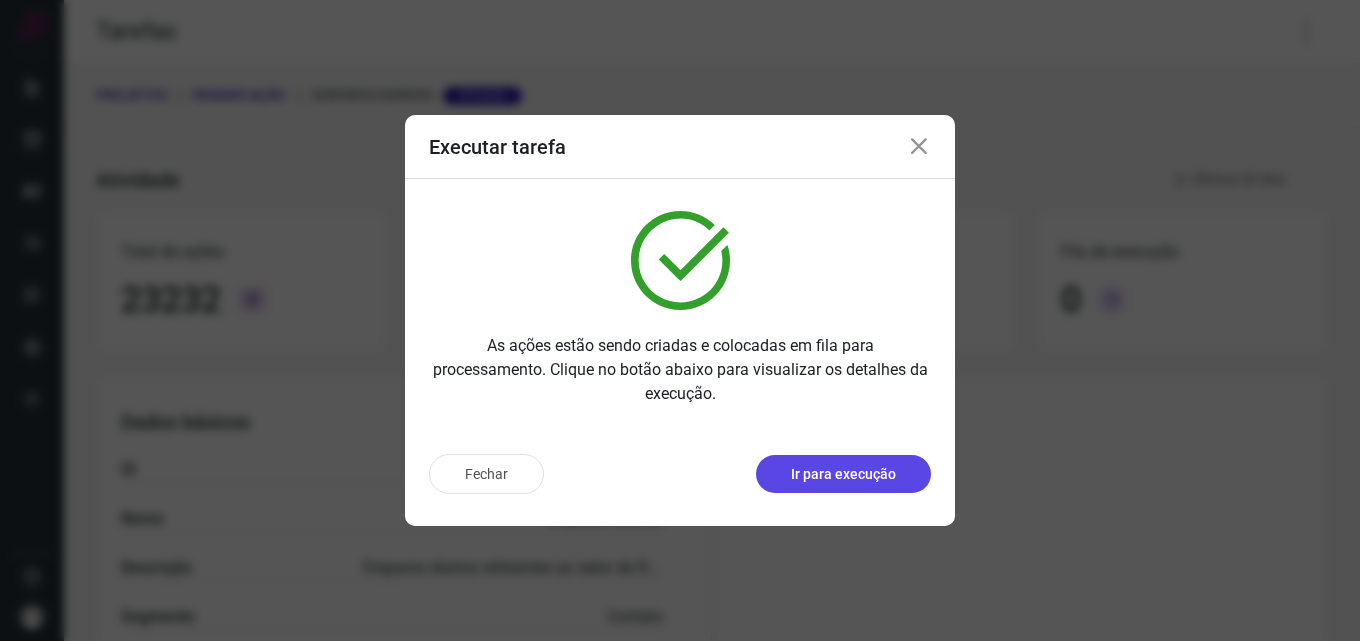 click on "Ir para execução" at bounding box center (843, 474) 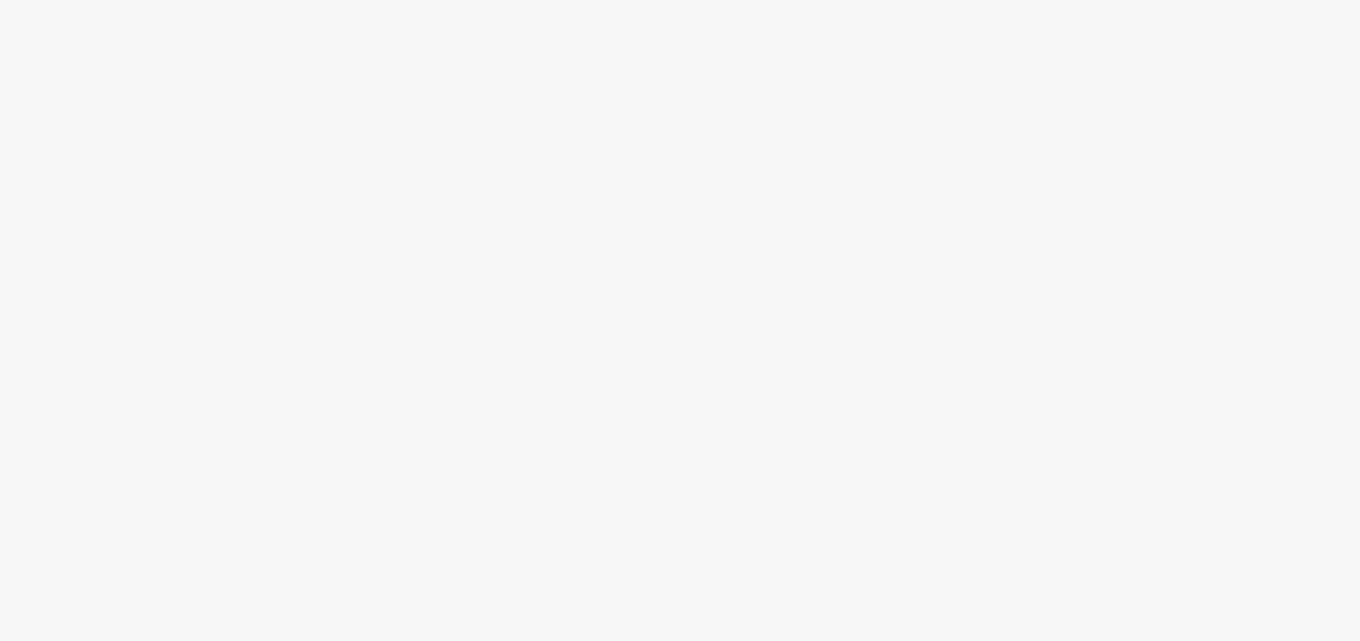 scroll, scrollTop: 0, scrollLeft: 0, axis: both 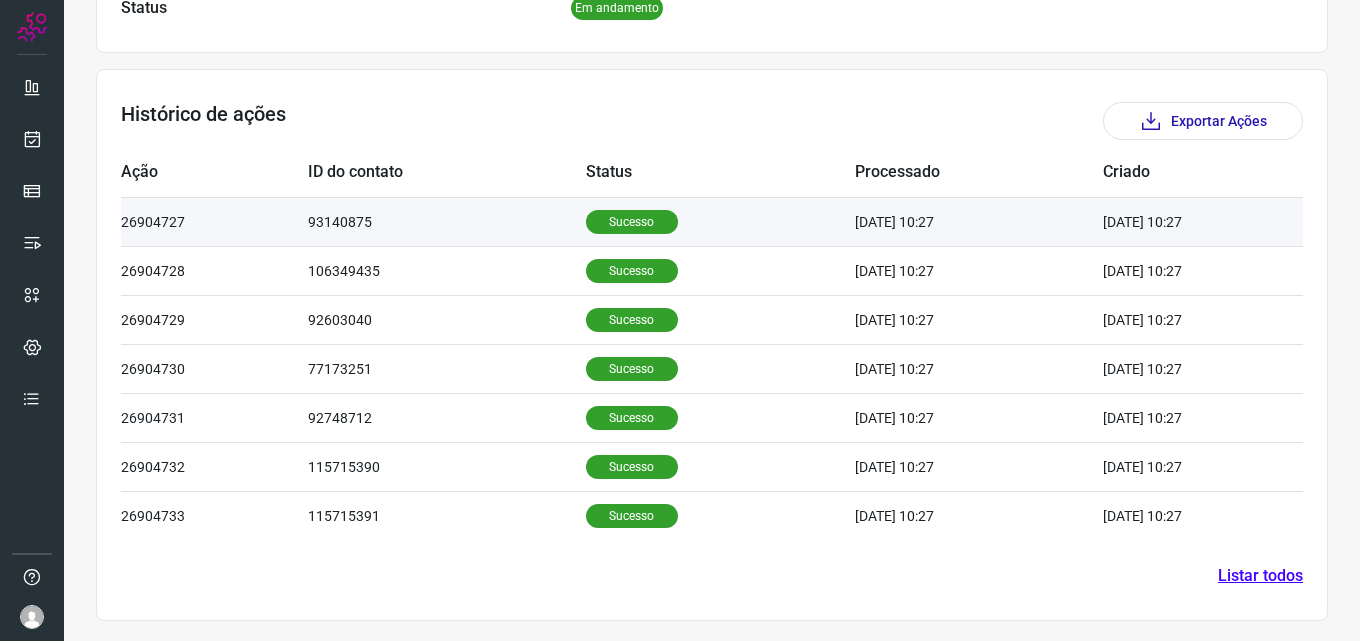 click on "Sucesso" at bounding box center [632, 222] 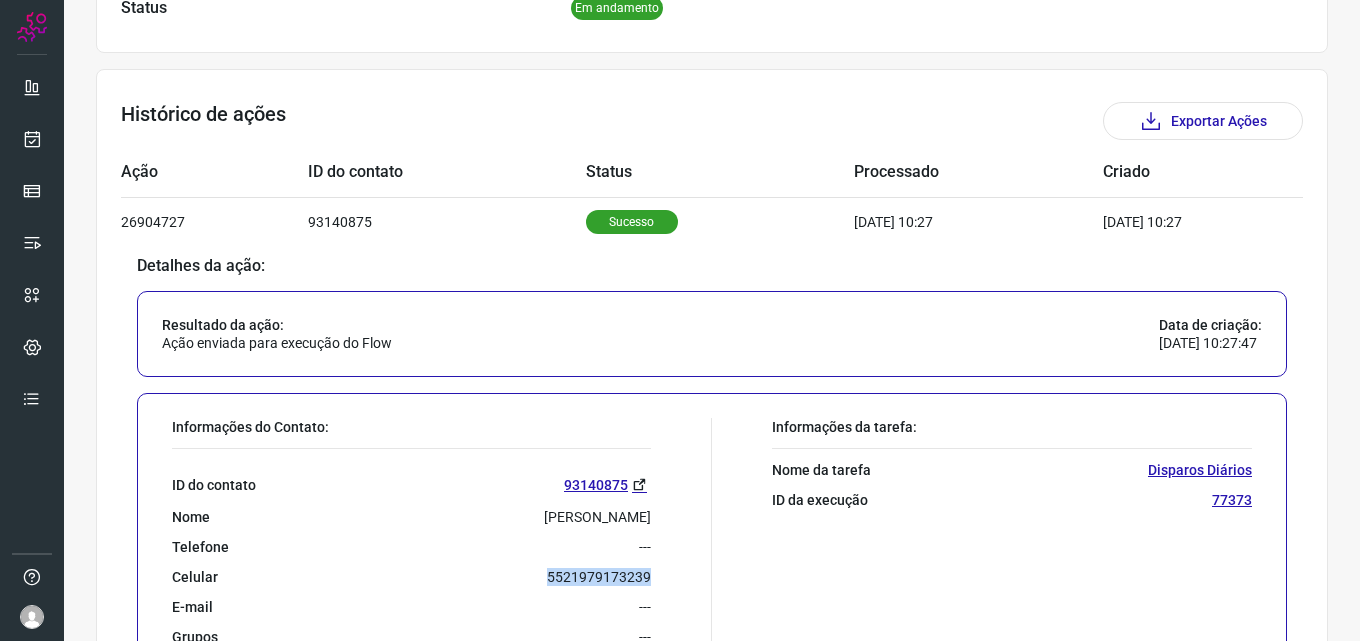 drag, startPoint x: 551, startPoint y: 572, endPoint x: 654, endPoint y: 576, distance: 103.077644 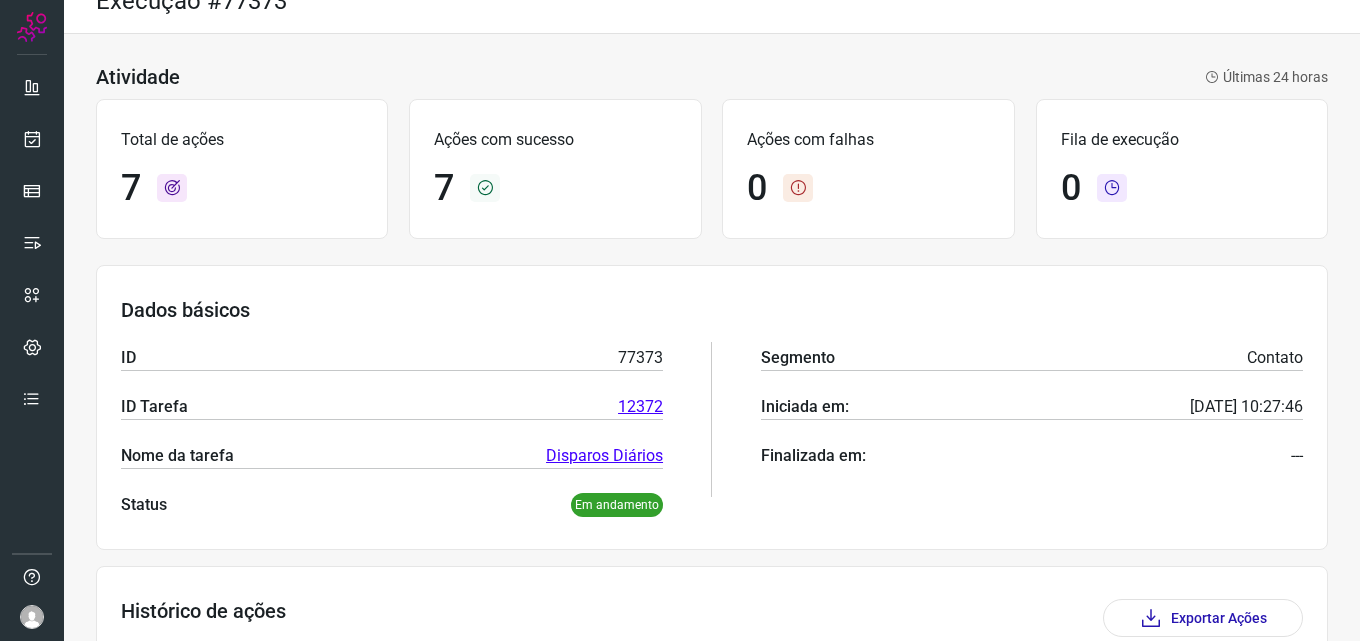 scroll, scrollTop: 0, scrollLeft: 0, axis: both 